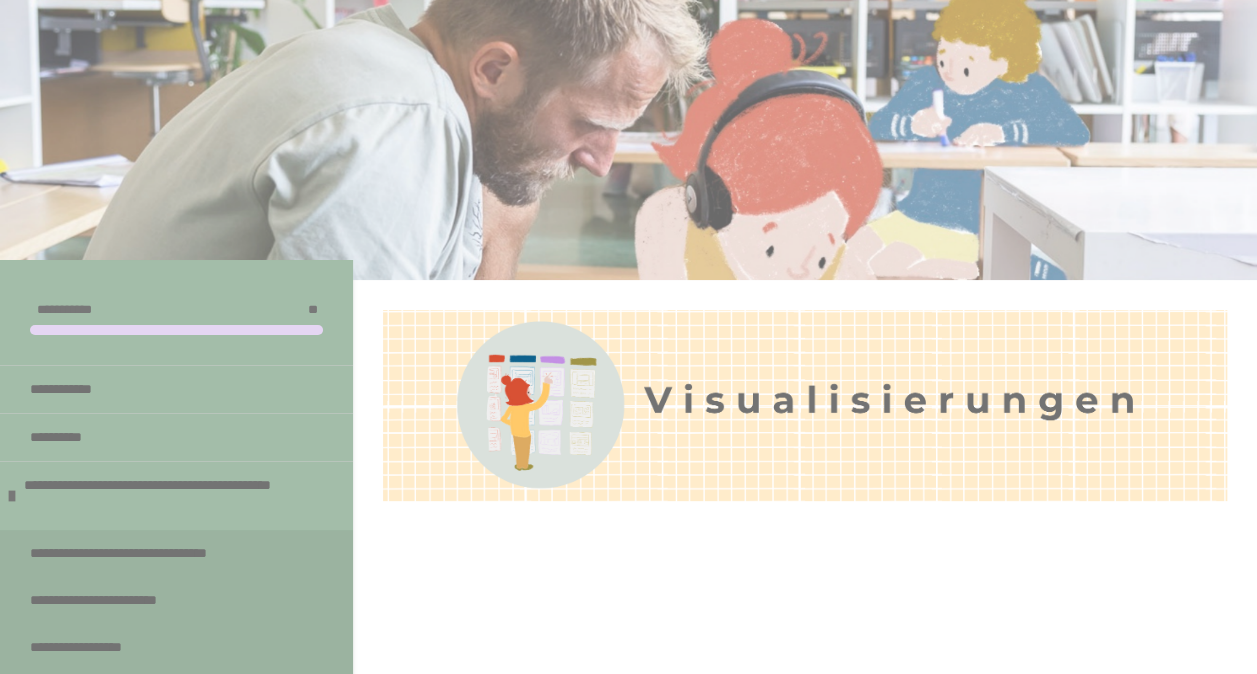 scroll, scrollTop: 3046, scrollLeft: 0, axis: vertical 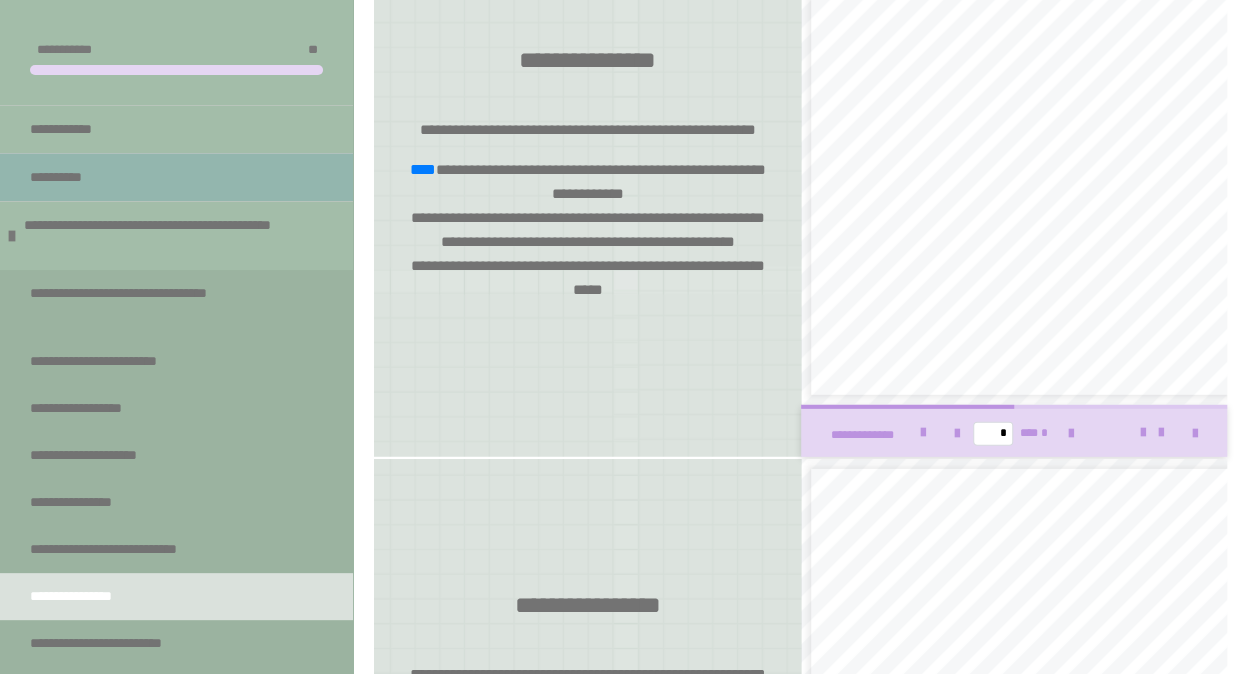 click on "**********" at bounding box center (72, 177) 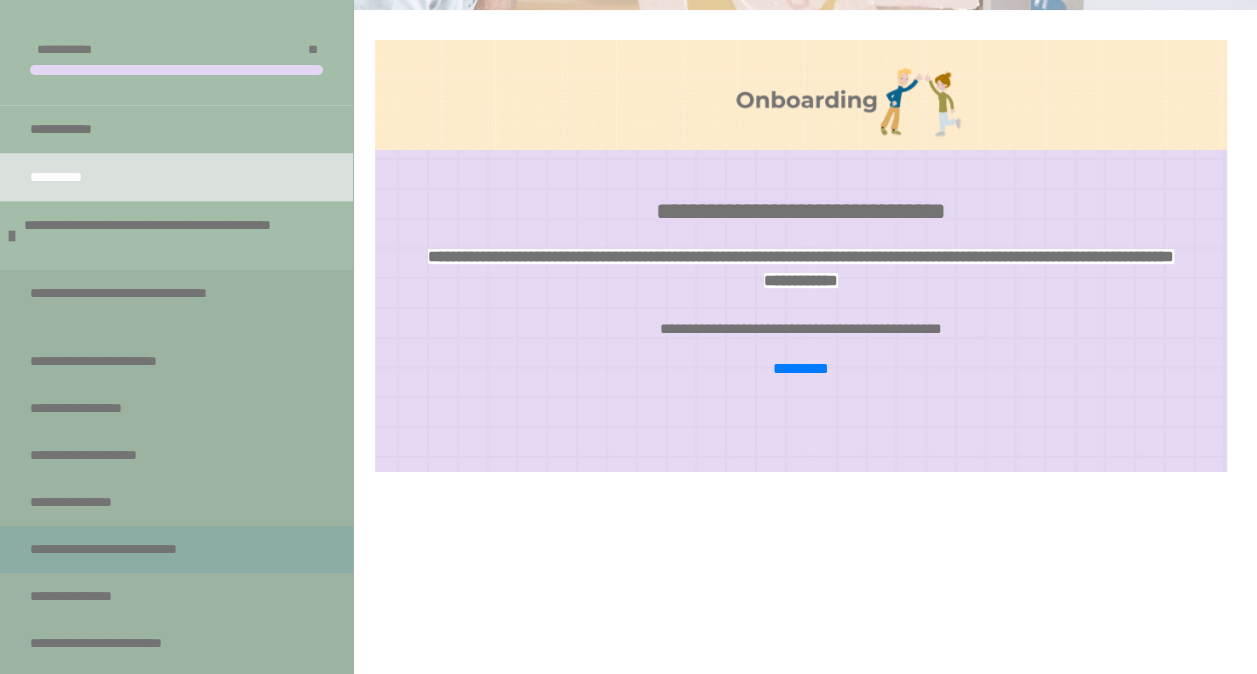 click on "**********" at bounding box center (133, 549) 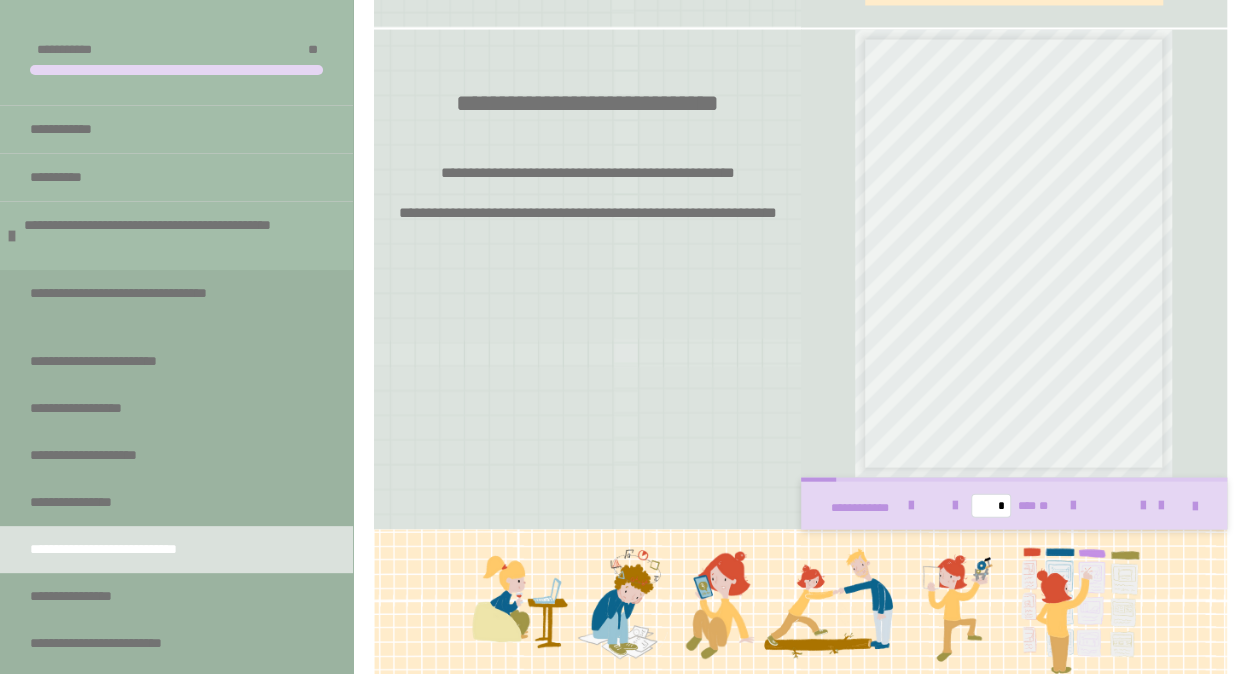 scroll, scrollTop: 1942, scrollLeft: 0, axis: vertical 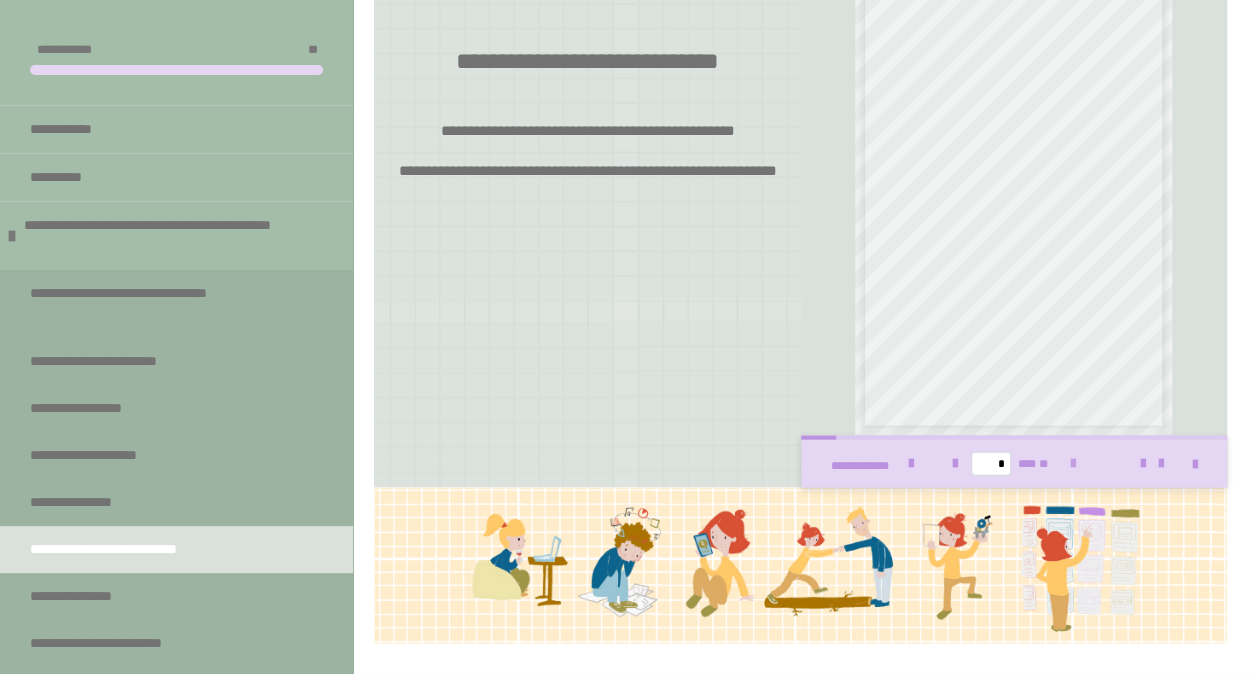 click at bounding box center [1073, 464] 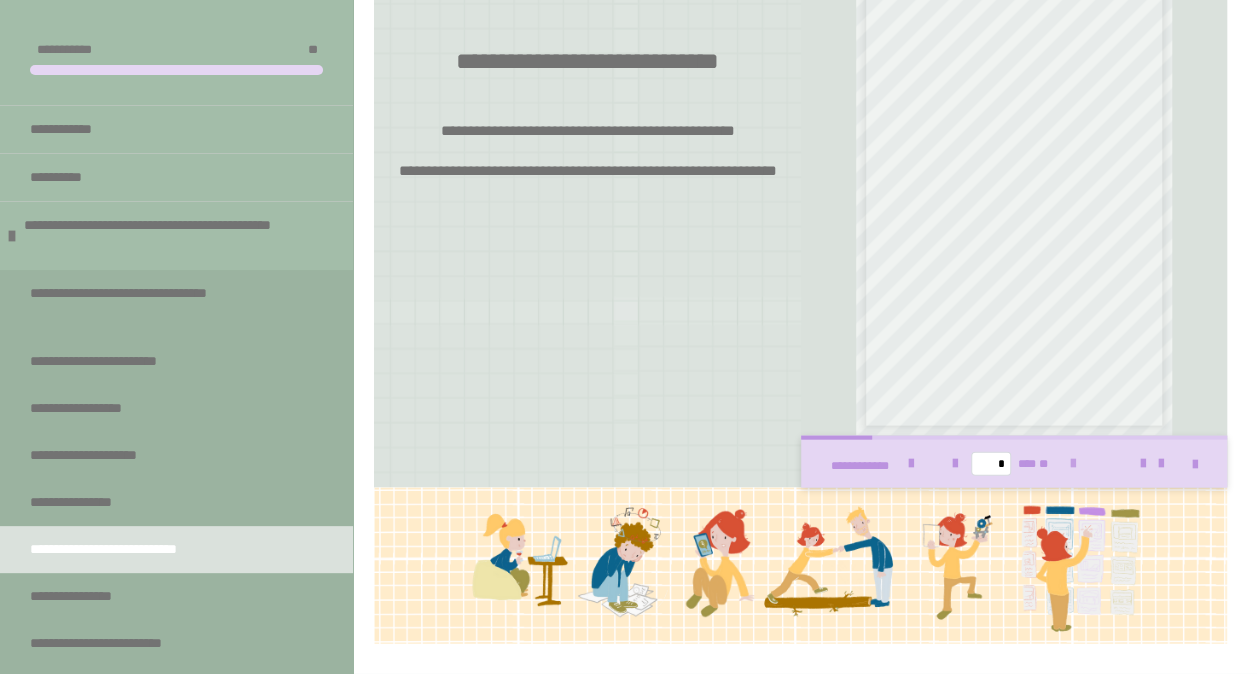 click at bounding box center [1073, 464] 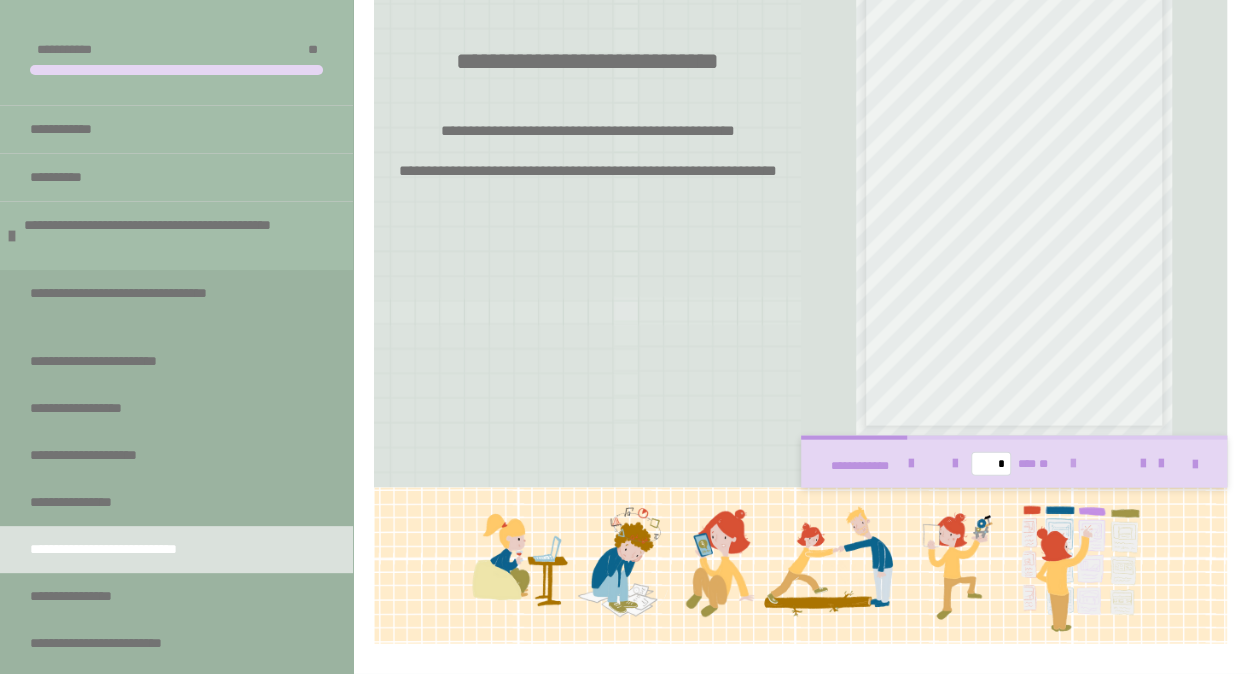 click at bounding box center (1073, 464) 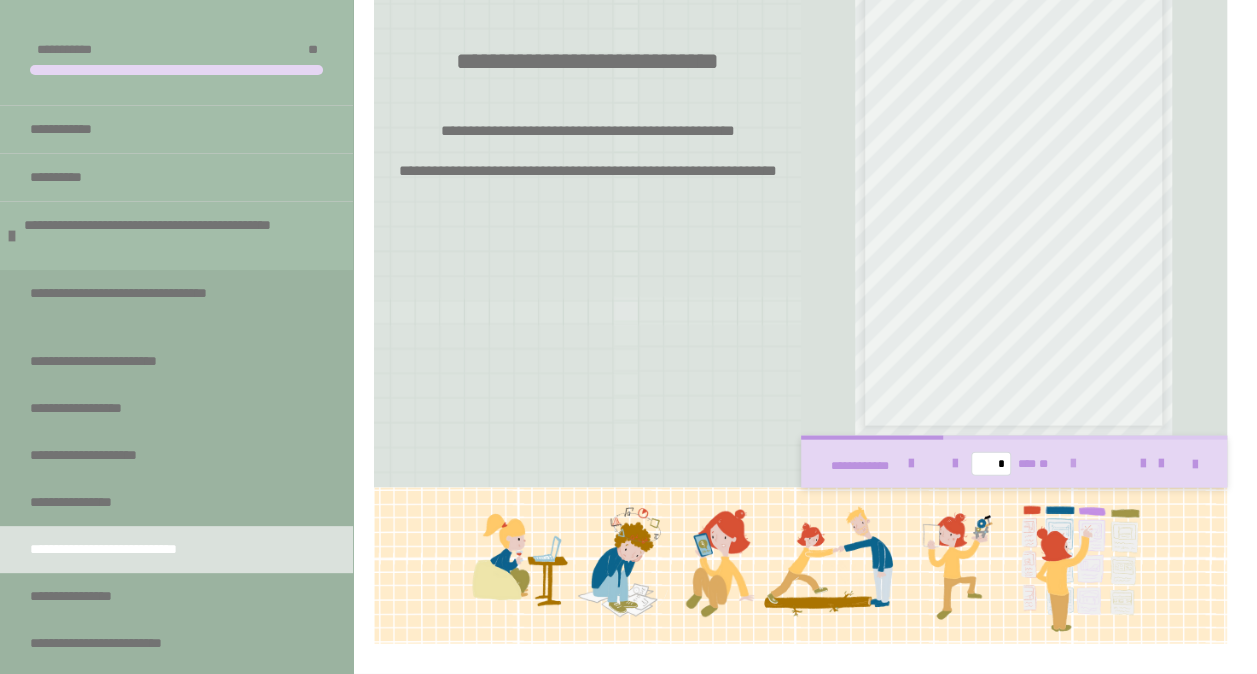 click at bounding box center (1073, 464) 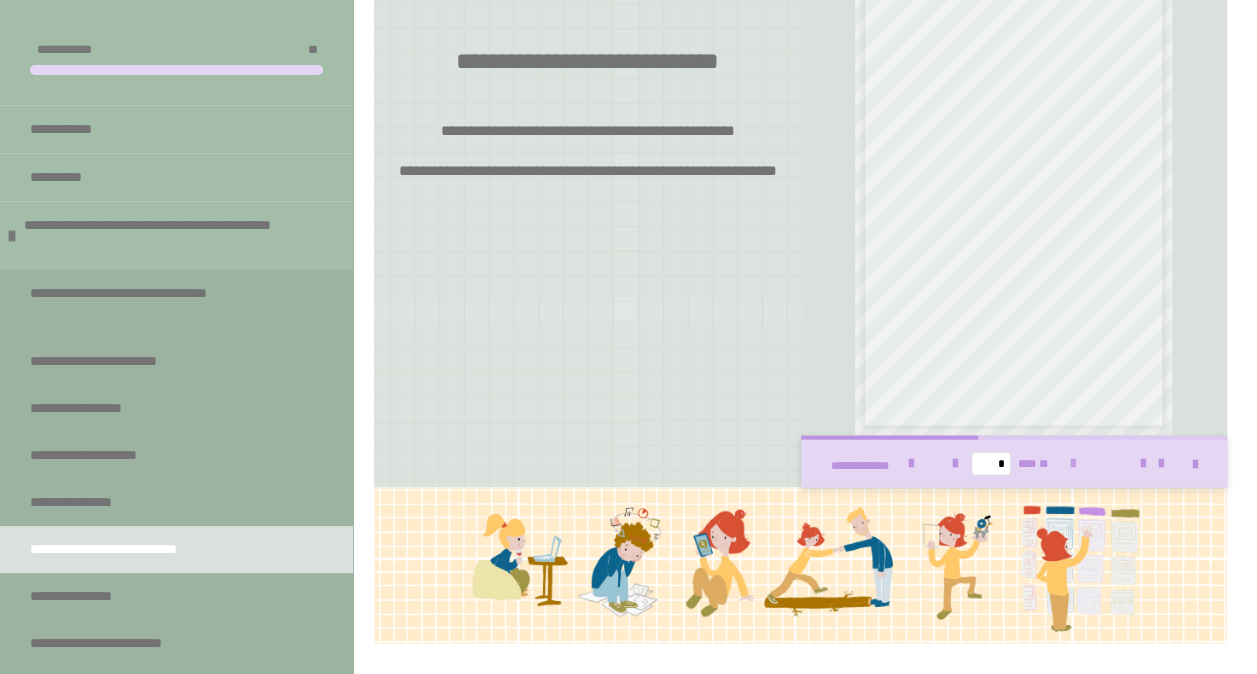 click at bounding box center [1073, 464] 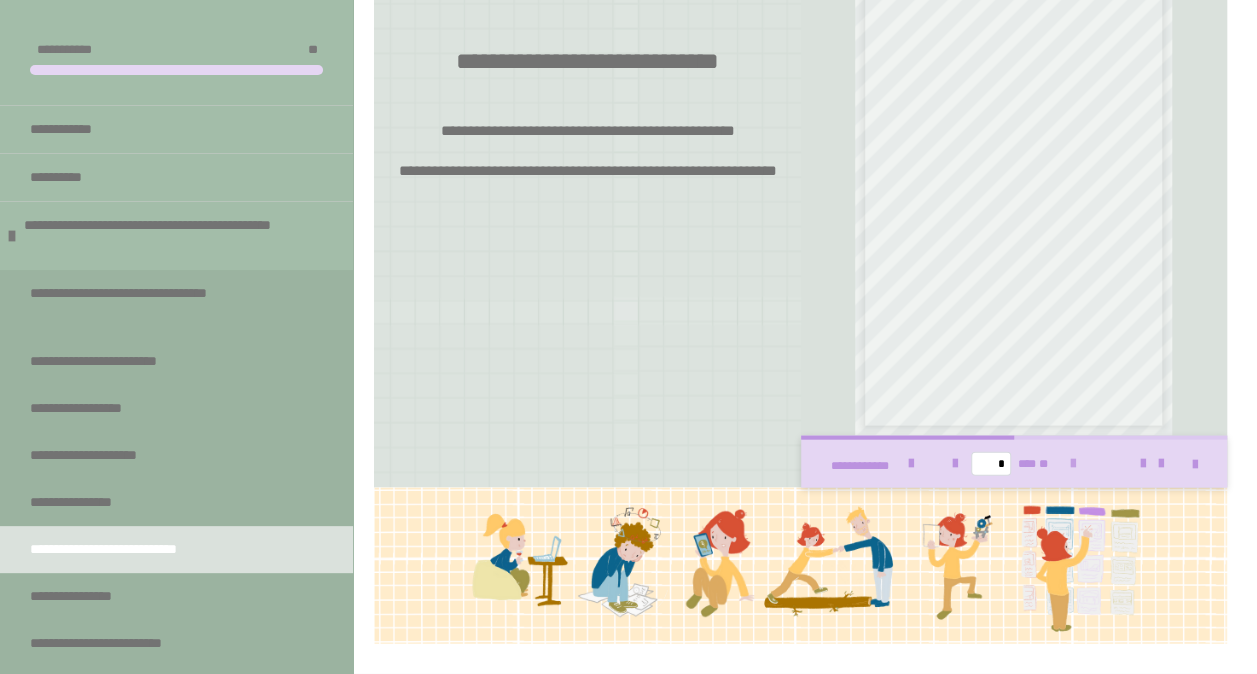 click at bounding box center [1073, 464] 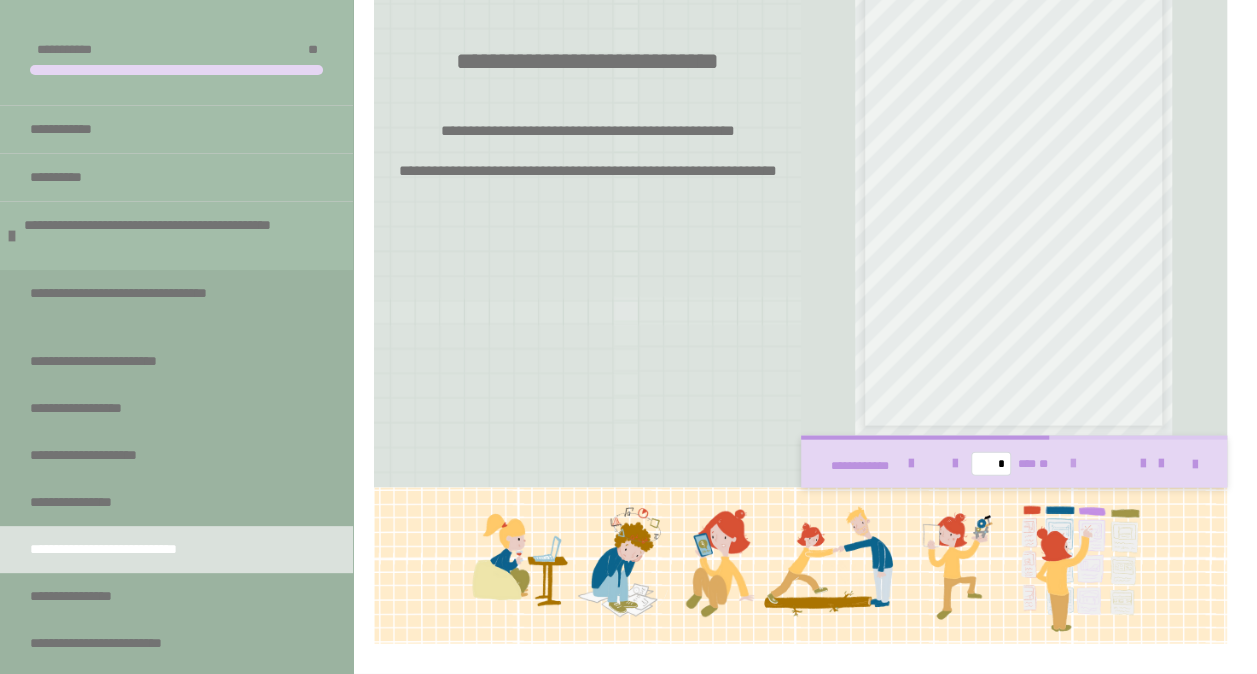 click at bounding box center [1073, 464] 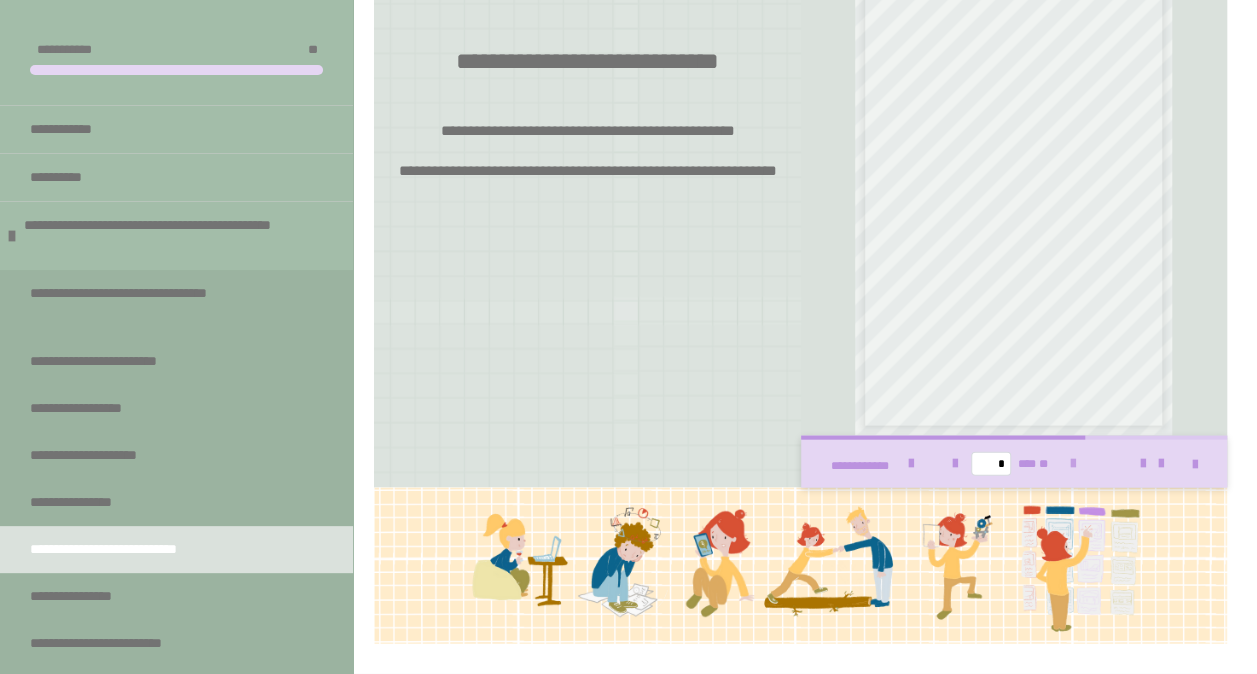 click at bounding box center (1073, 464) 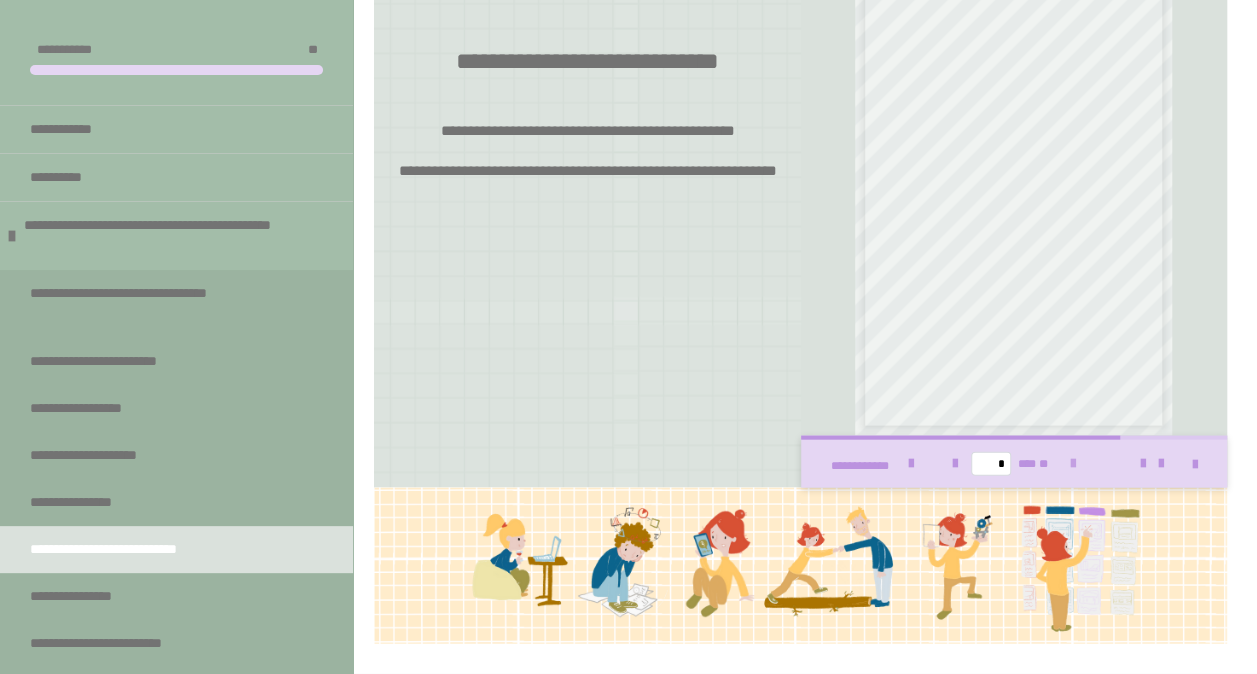 click at bounding box center [1073, 464] 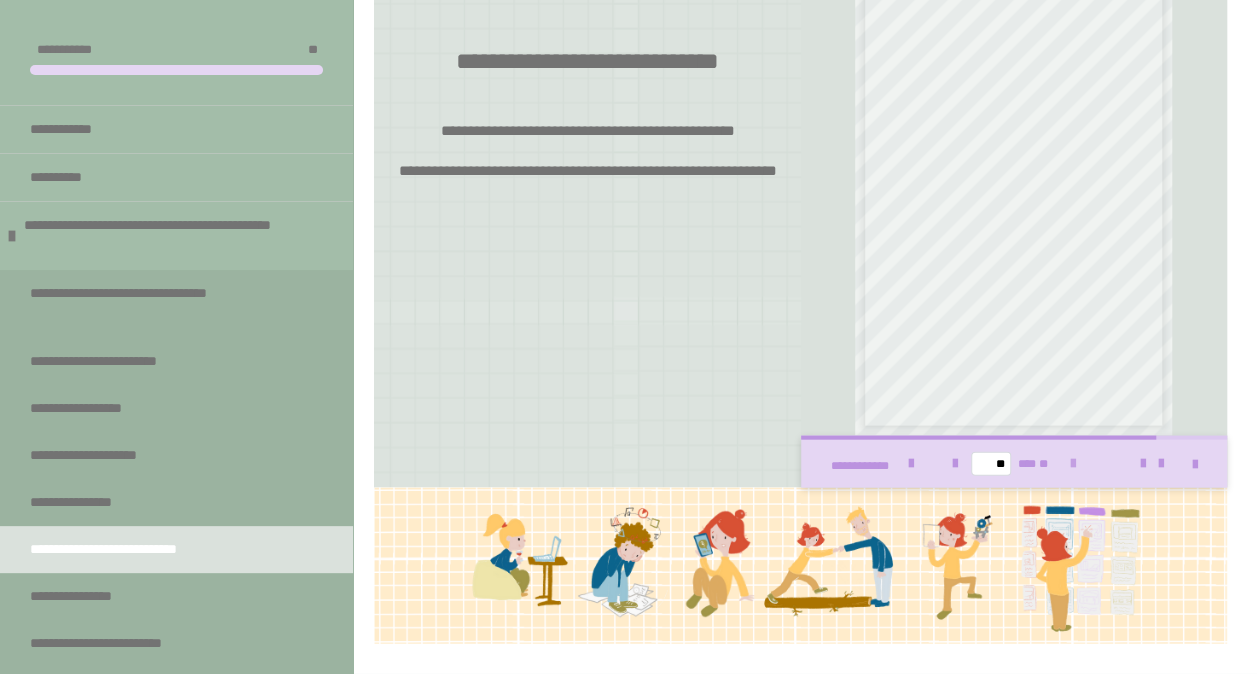 click at bounding box center (1073, 464) 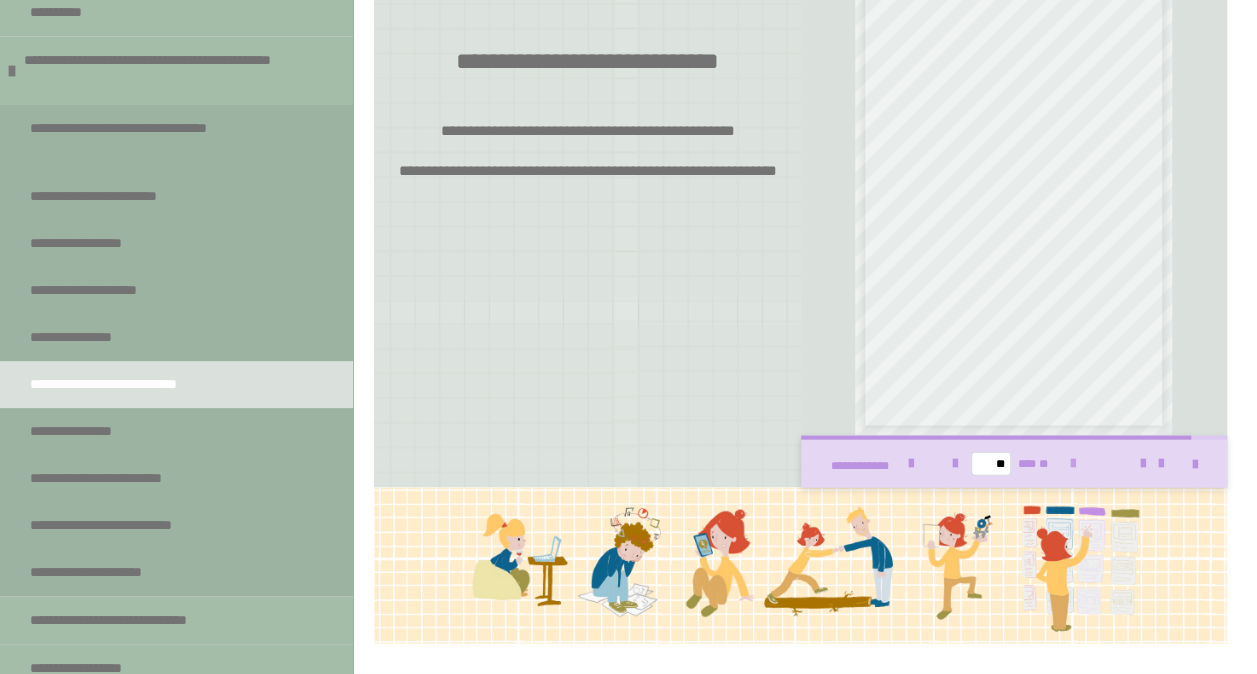 scroll, scrollTop: 166, scrollLeft: 0, axis: vertical 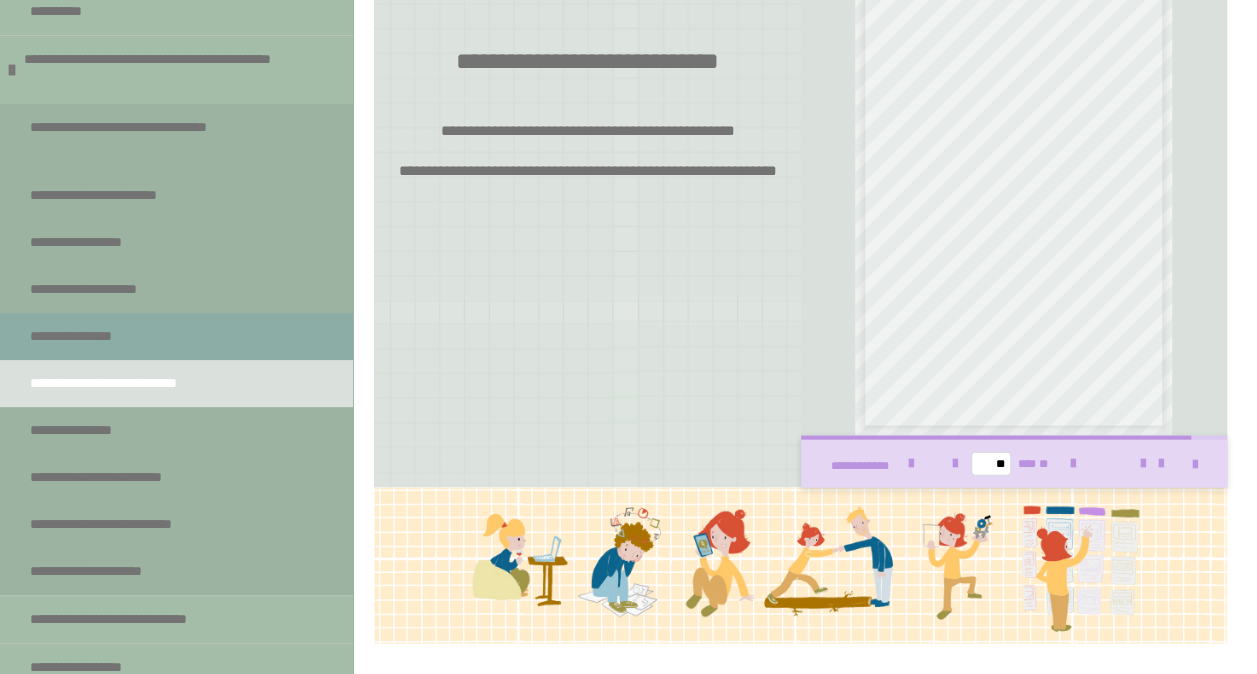 click on "**********" at bounding box center [92, 336] 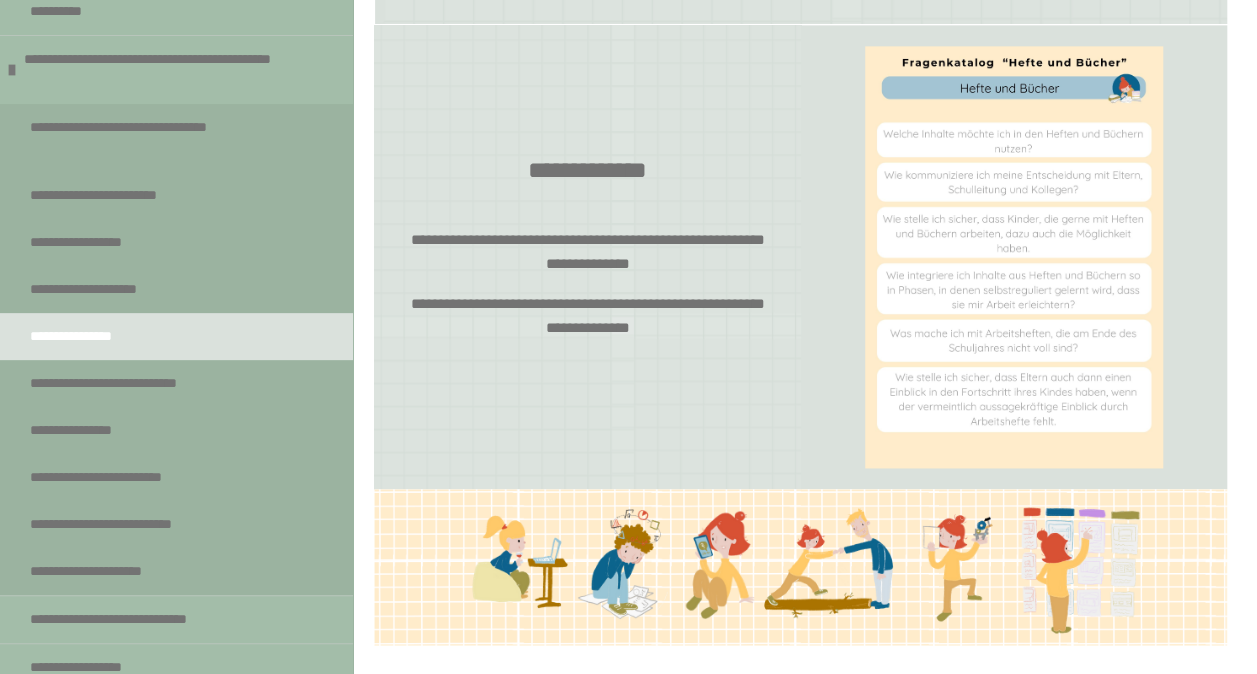 scroll, scrollTop: 1294, scrollLeft: 0, axis: vertical 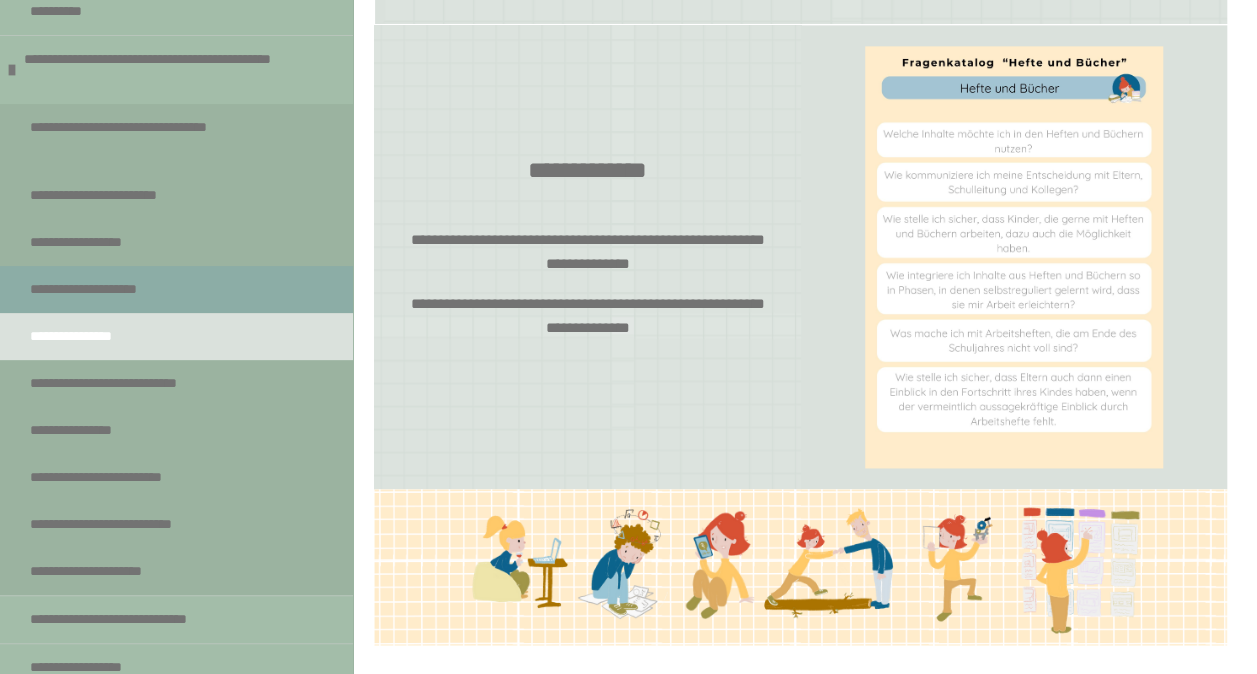 click on "**********" at bounding box center (109, 289) 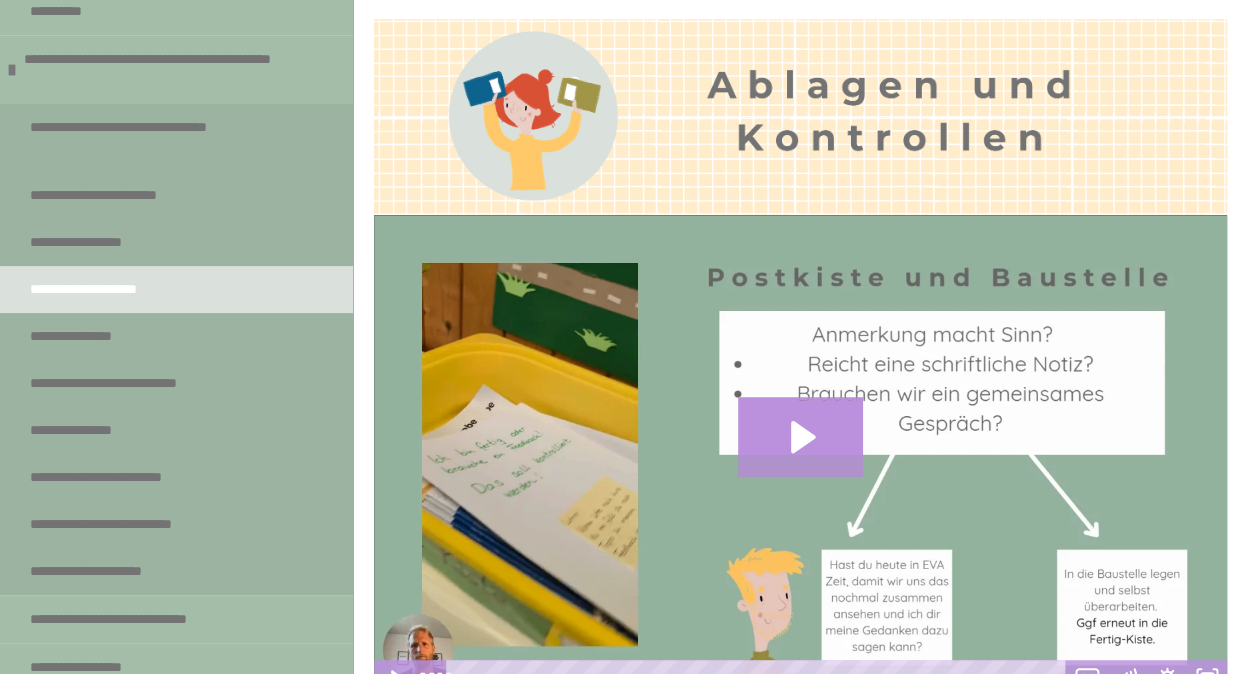 scroll, scrollTop: 238, scrollLeft: 0, axis: vertical 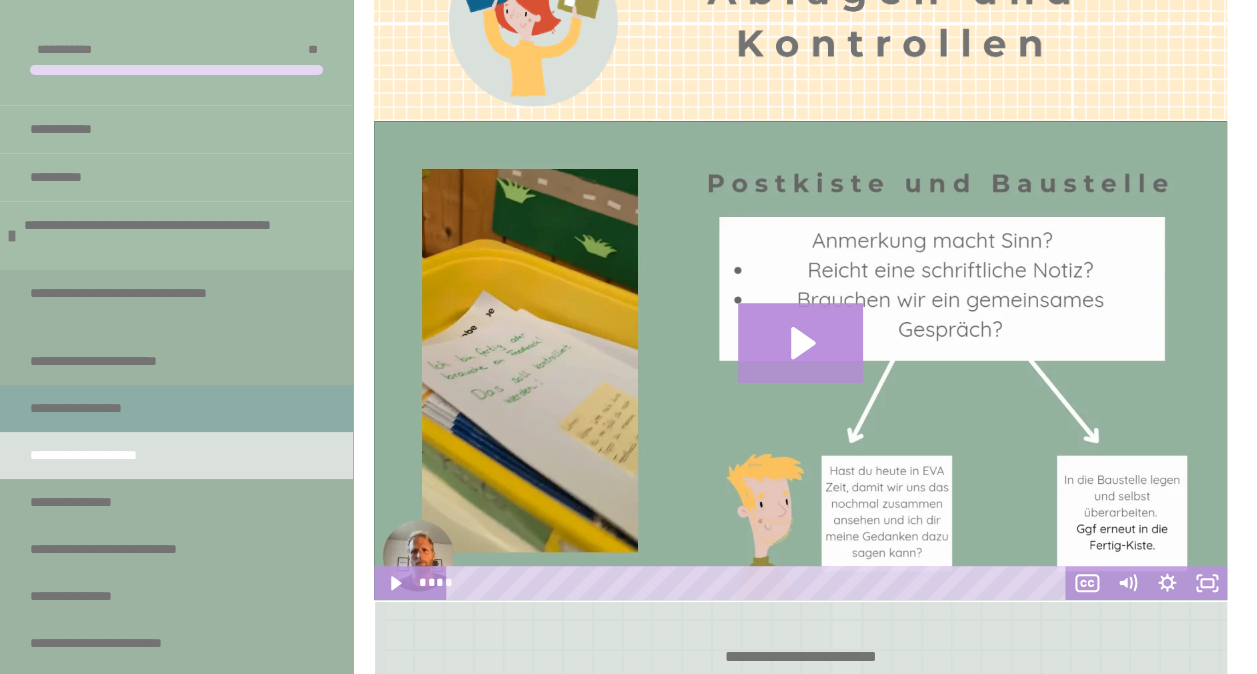 click on "**********" at bounding box center [97, 408] 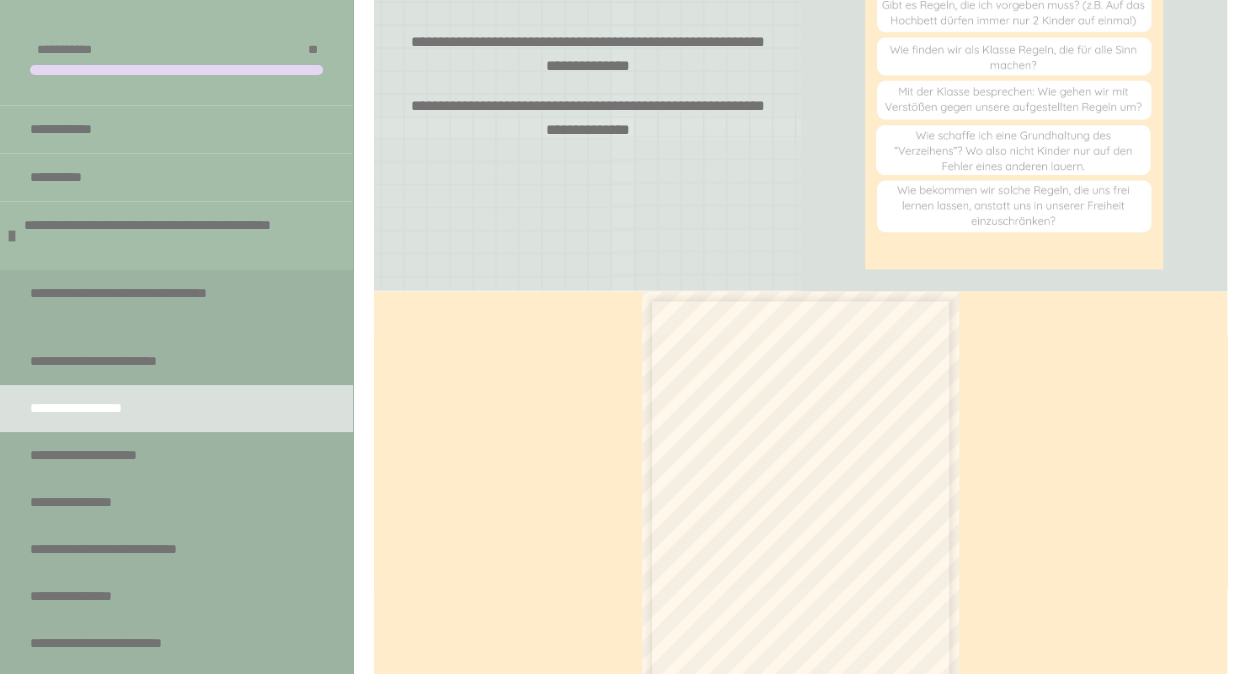 scroll, scrollTop: 1503, scrollLeft: 0, axis: vertical 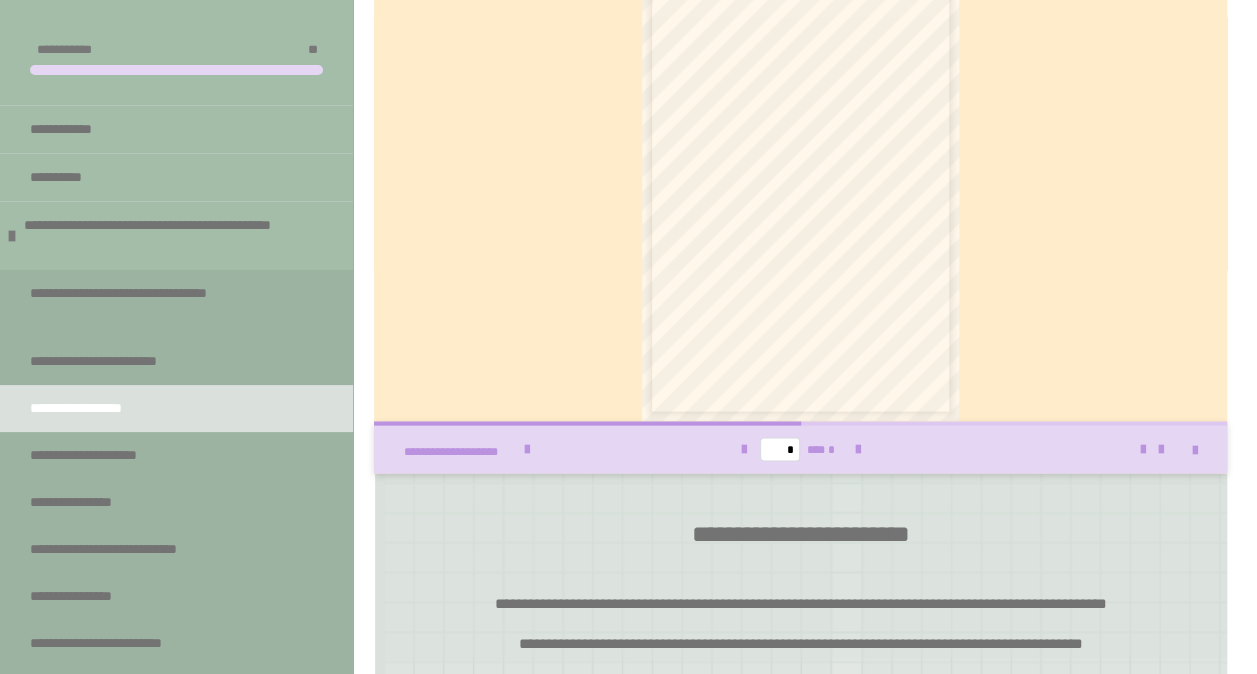click on "* *** *" at bounding box center [801, 449] 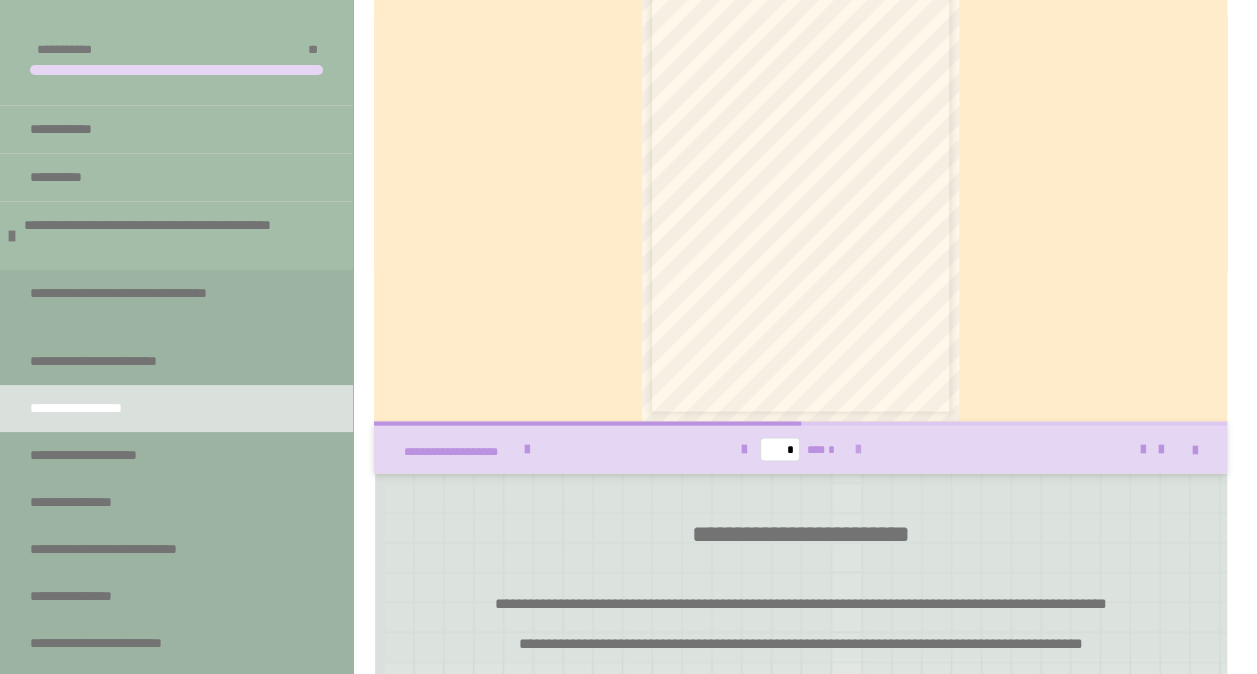 click at bounding box center [858, 449] 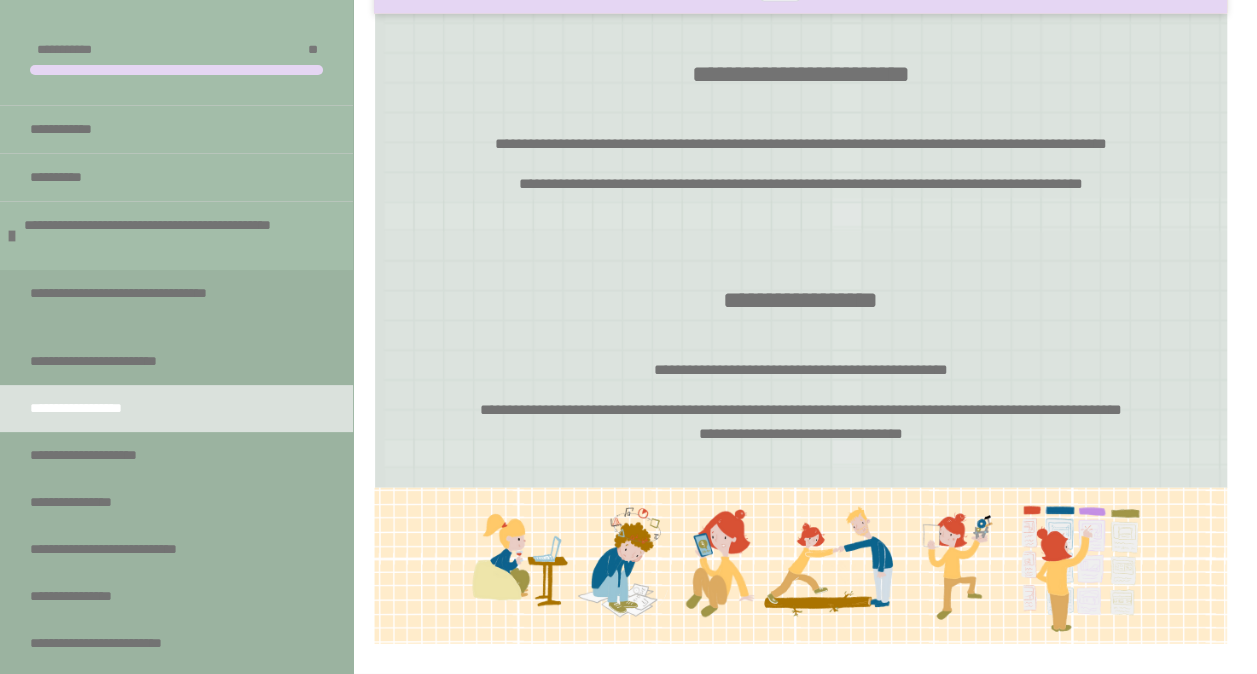 scroll, scrollTop: 2302, scrollLeft: 0, axis: vertical 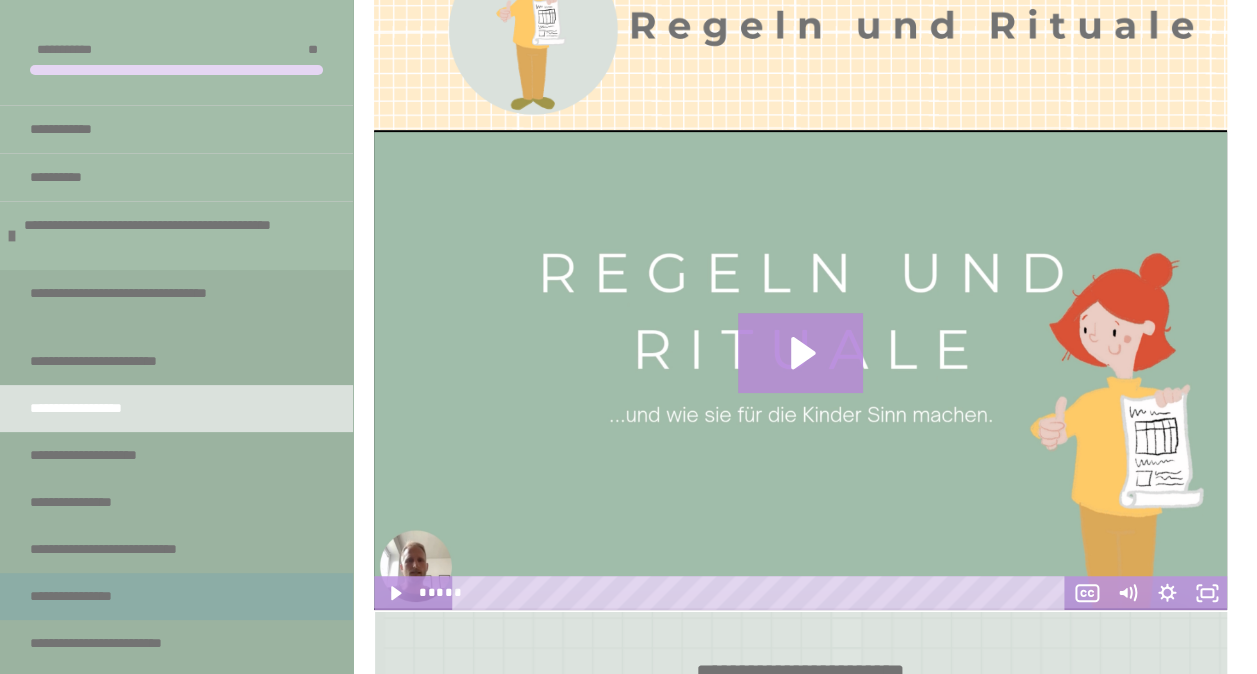 click on "**********" at bounding box center [88, 596] 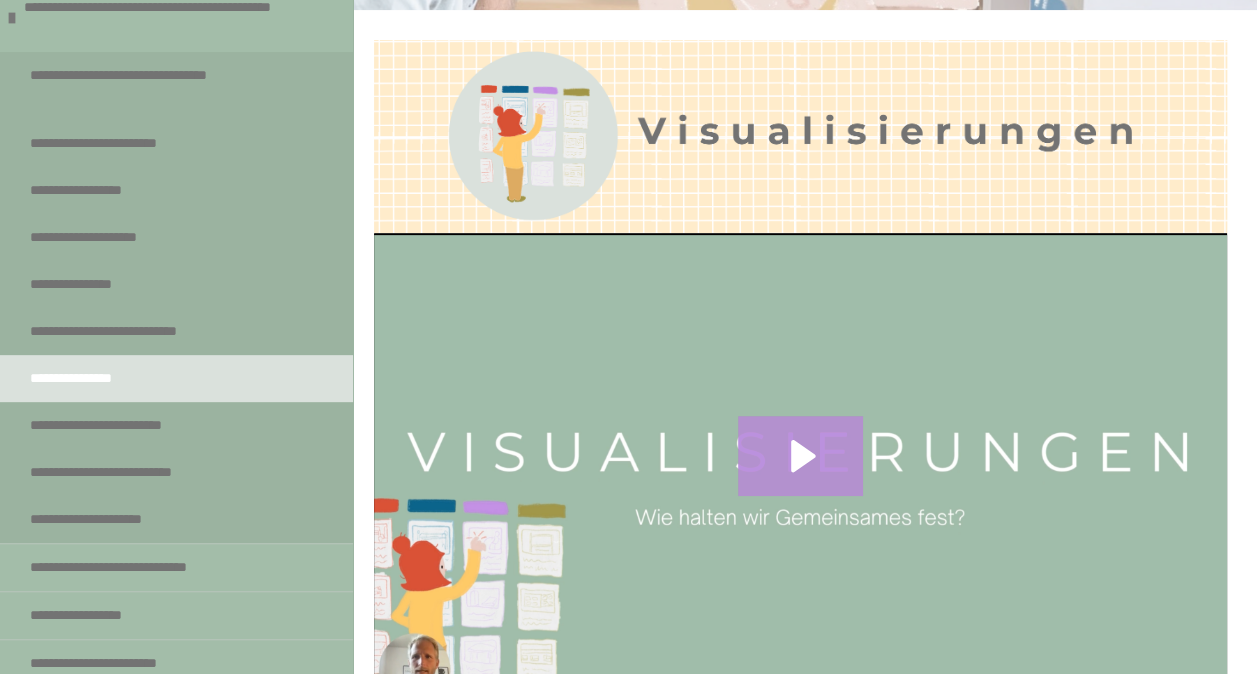 scroll, scrollTop: 223, scrollLeft: 0, axis: vertical 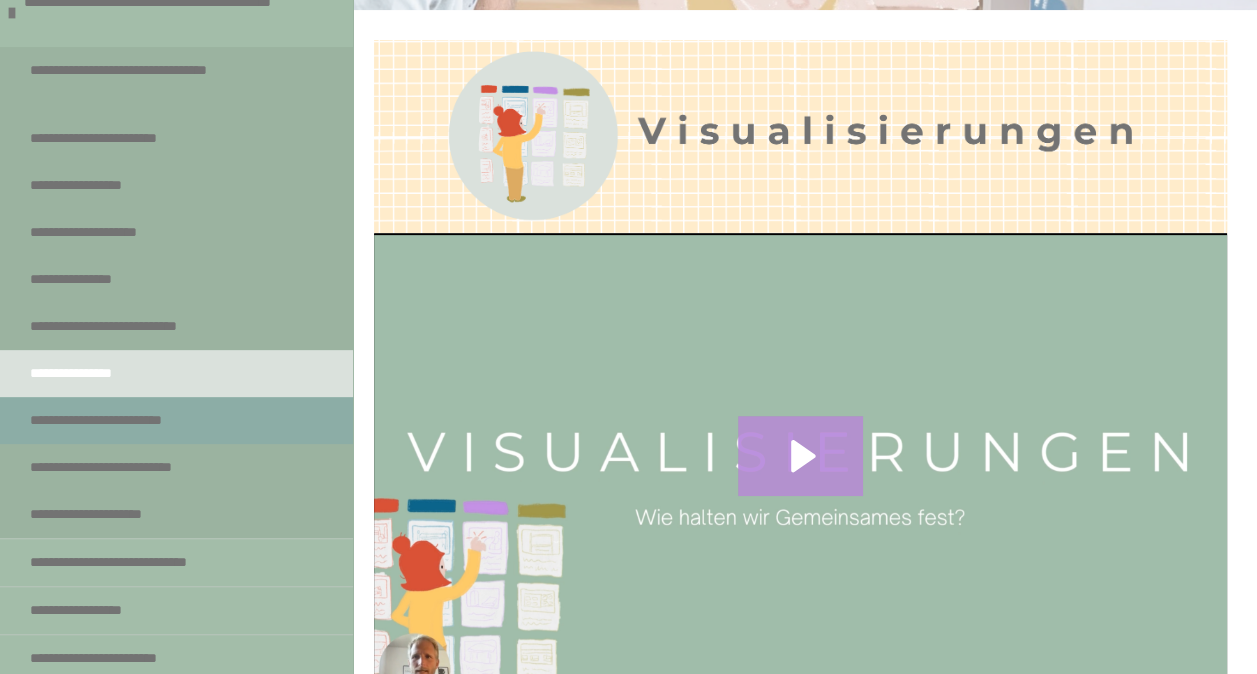 click on "**********" at bounding box center [133, 420] 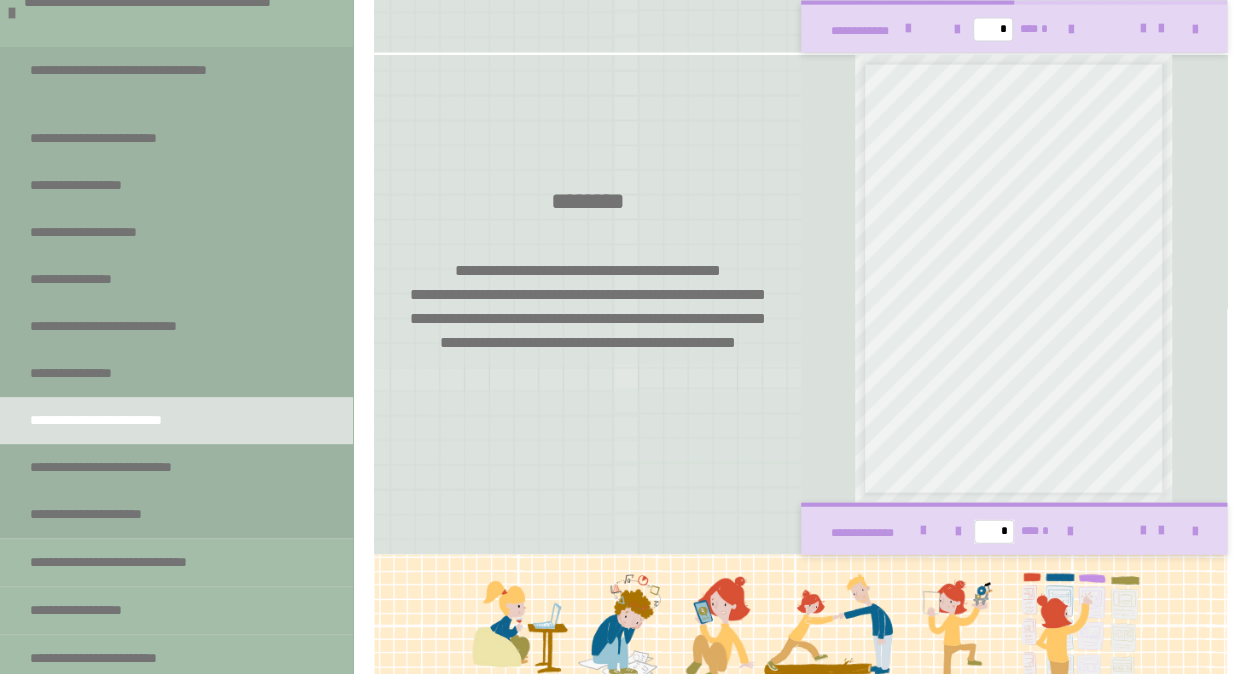 scroll, scrollTop: 2177, scrollLeft: 0, axis: vertical 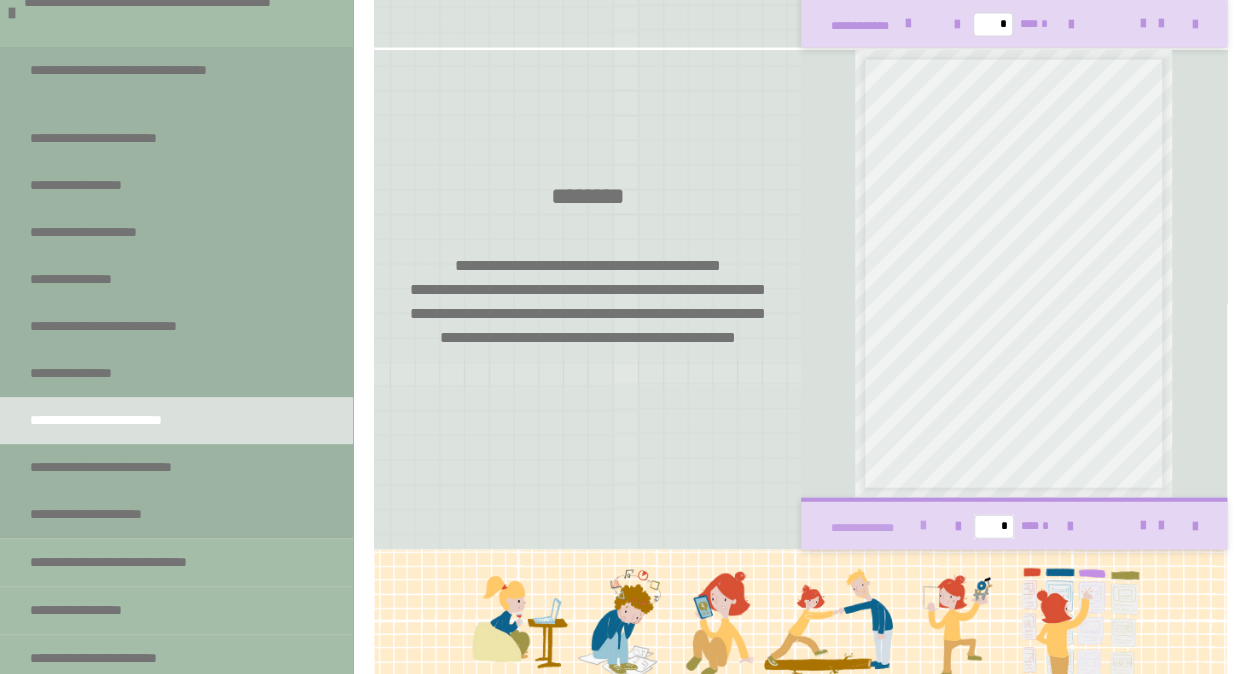 click at bounding box center (923, 526) 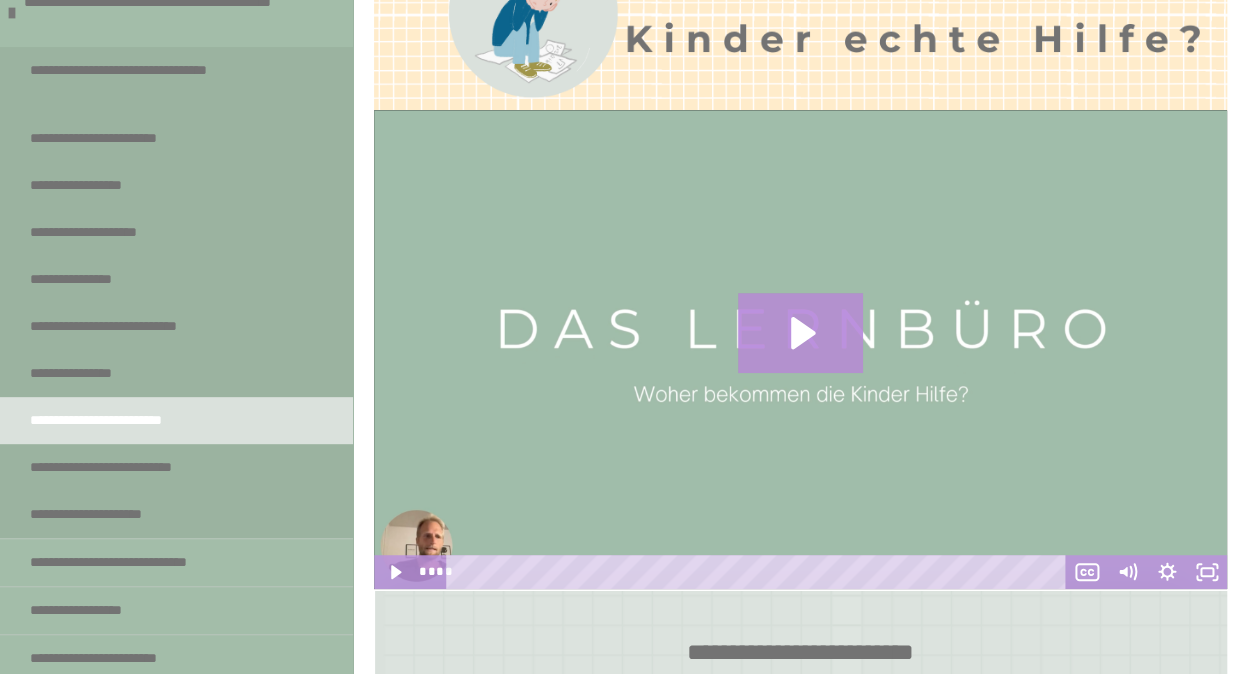 scroll, scrollTop: 26, scrollLeft: 0, axis: vertical 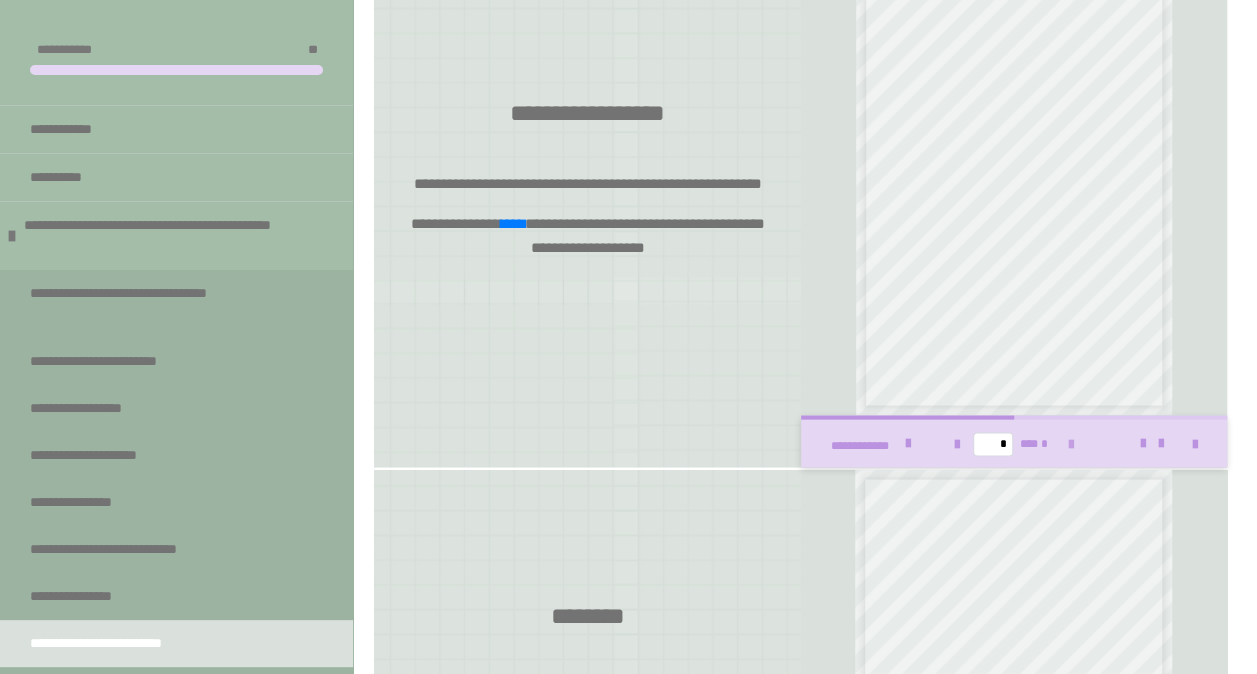 click at bounding box center [1071, 444] 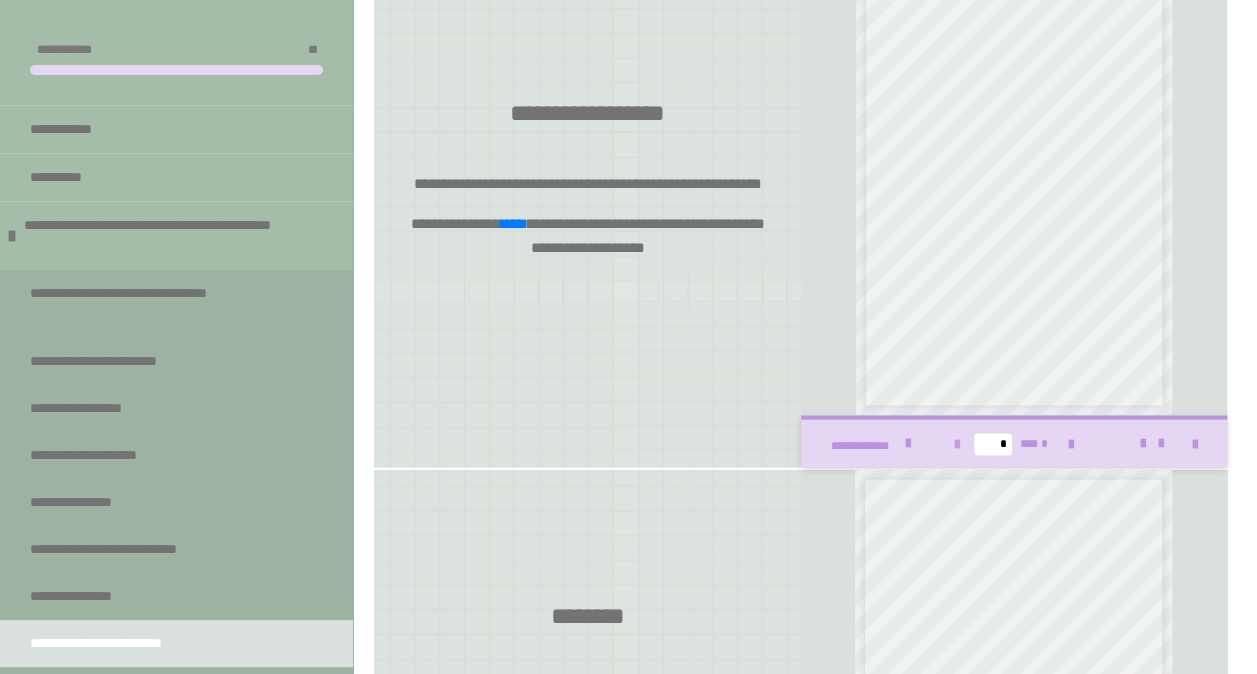 click at bounding box center (957, 444) 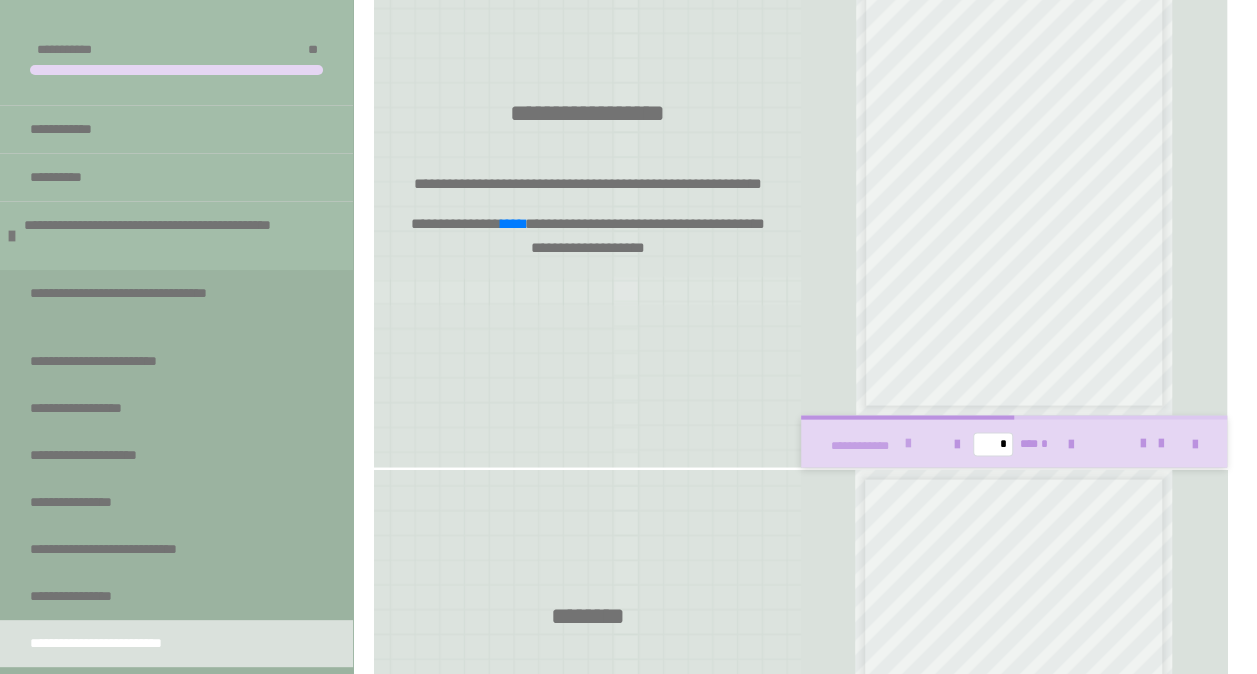 click at bounding box center (908, 443) 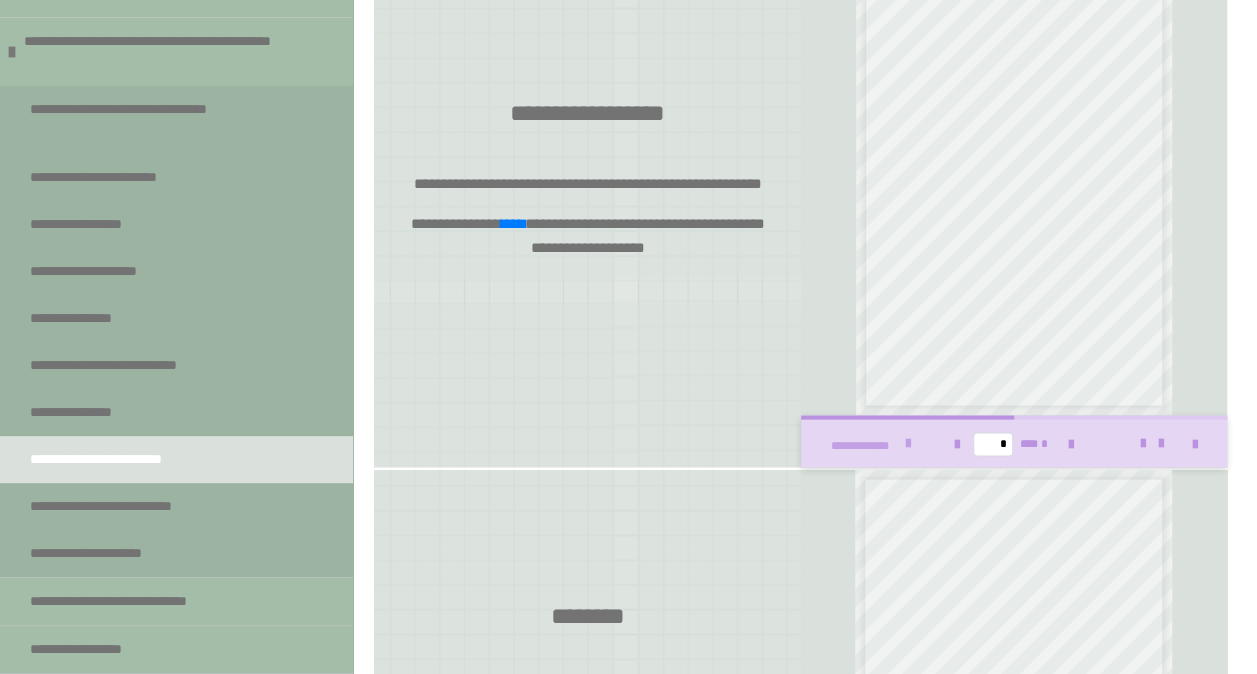 scroll, scrollTop: 223, scrollLeft: 0, axis: vertical 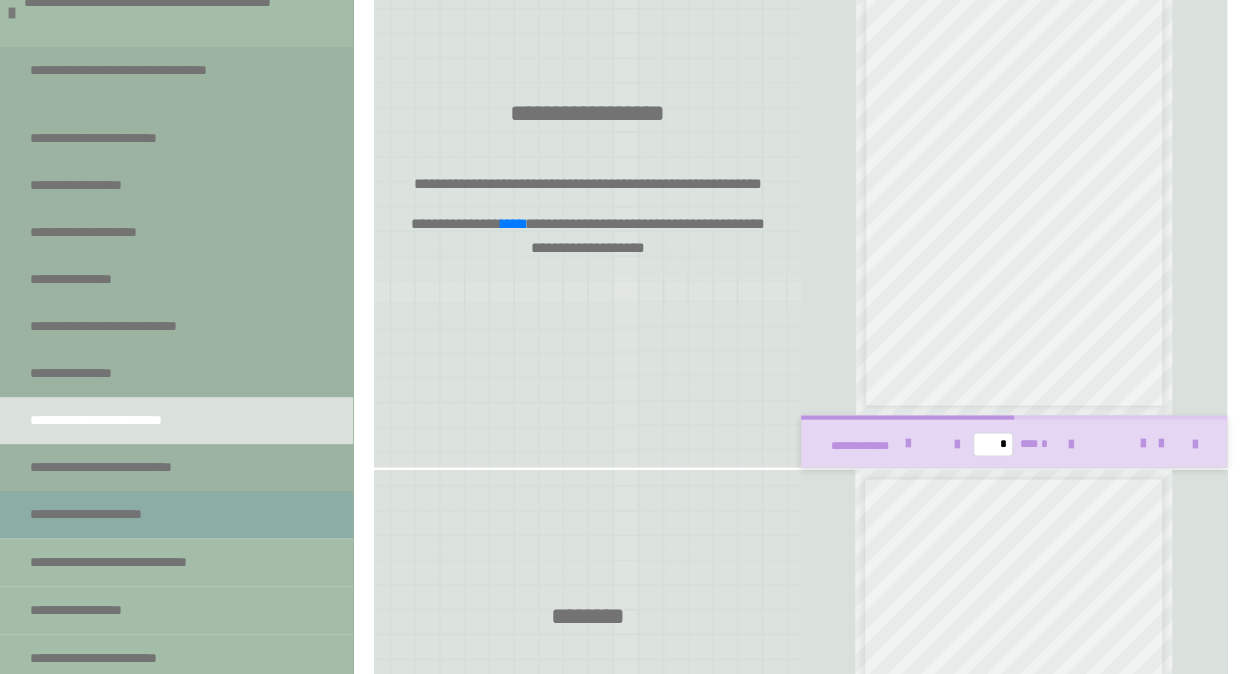 click on "**********" at bounding box center [106, 514] 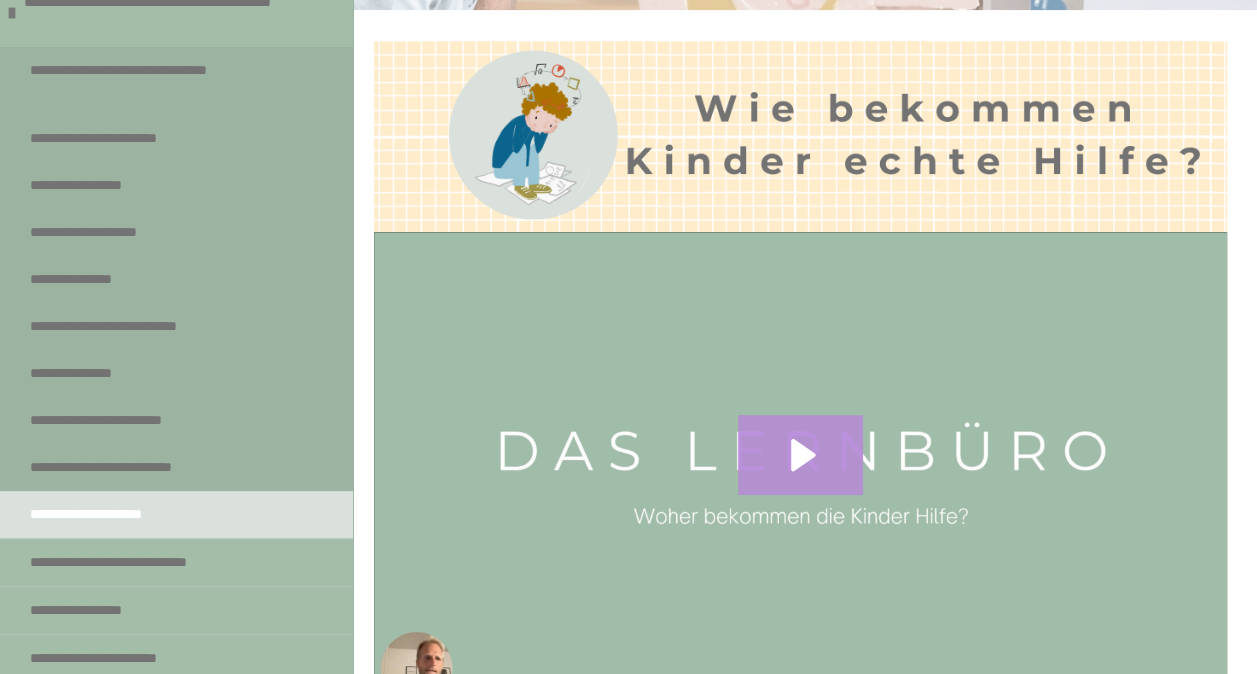 click on "**********" at bounding box center [106, 514] 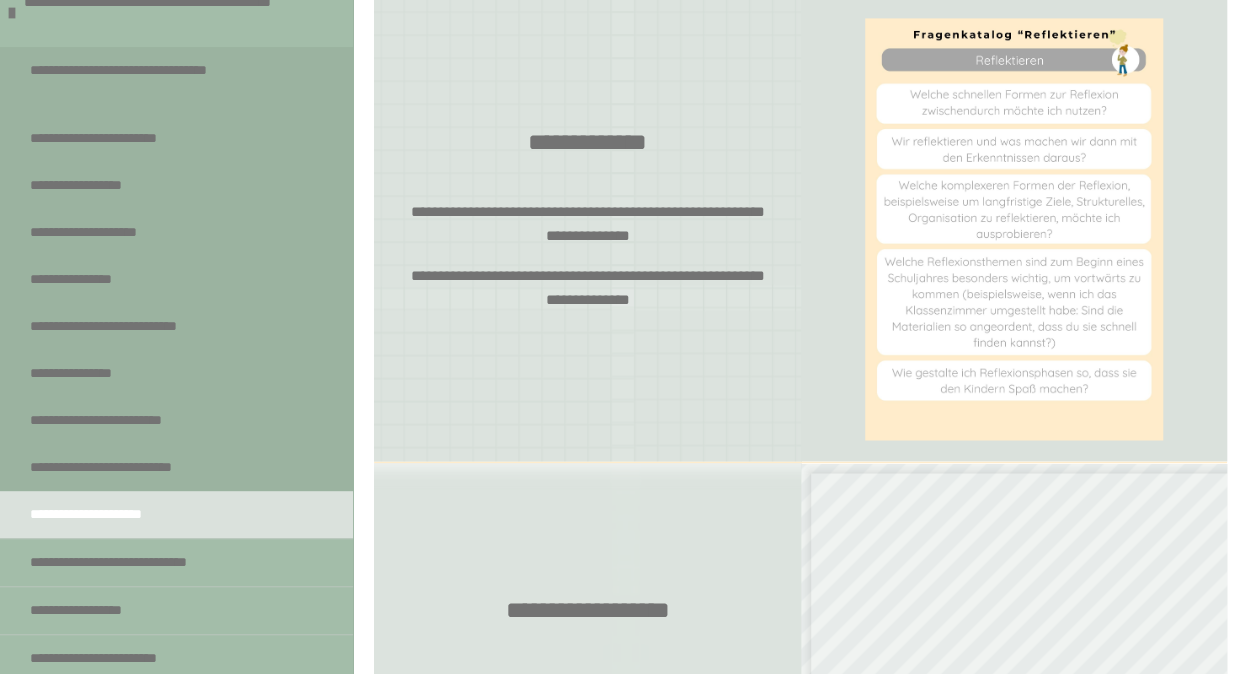 scroll, scrollTop: 1494, scrollLeft: 0, axis: vertical 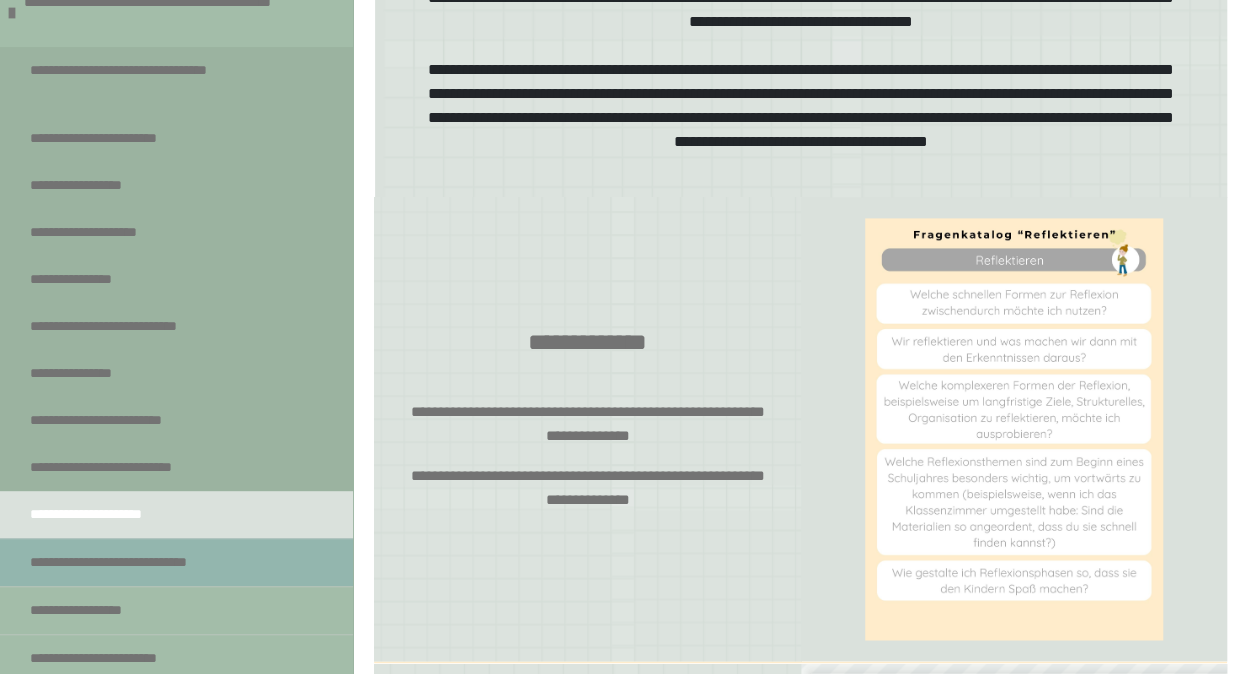click on "**********" at bounding box center (137, 562) 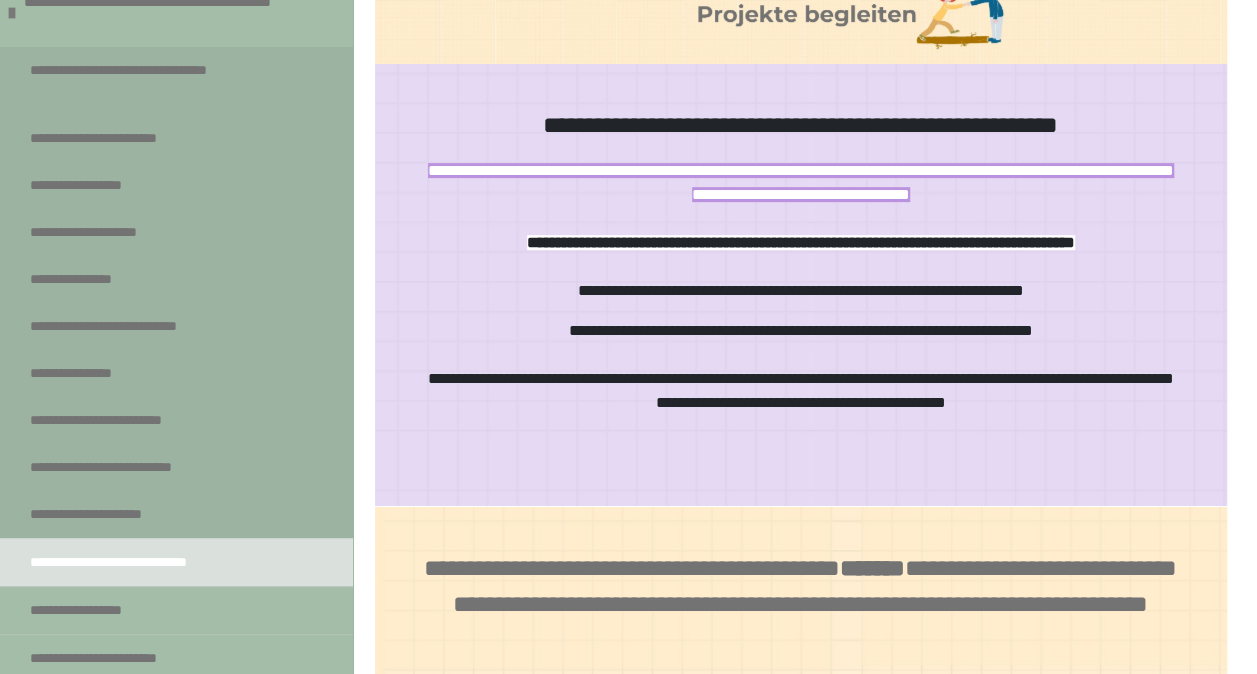 scroll, scrollTop: 14, scrollLeft: 0, axis: vertical 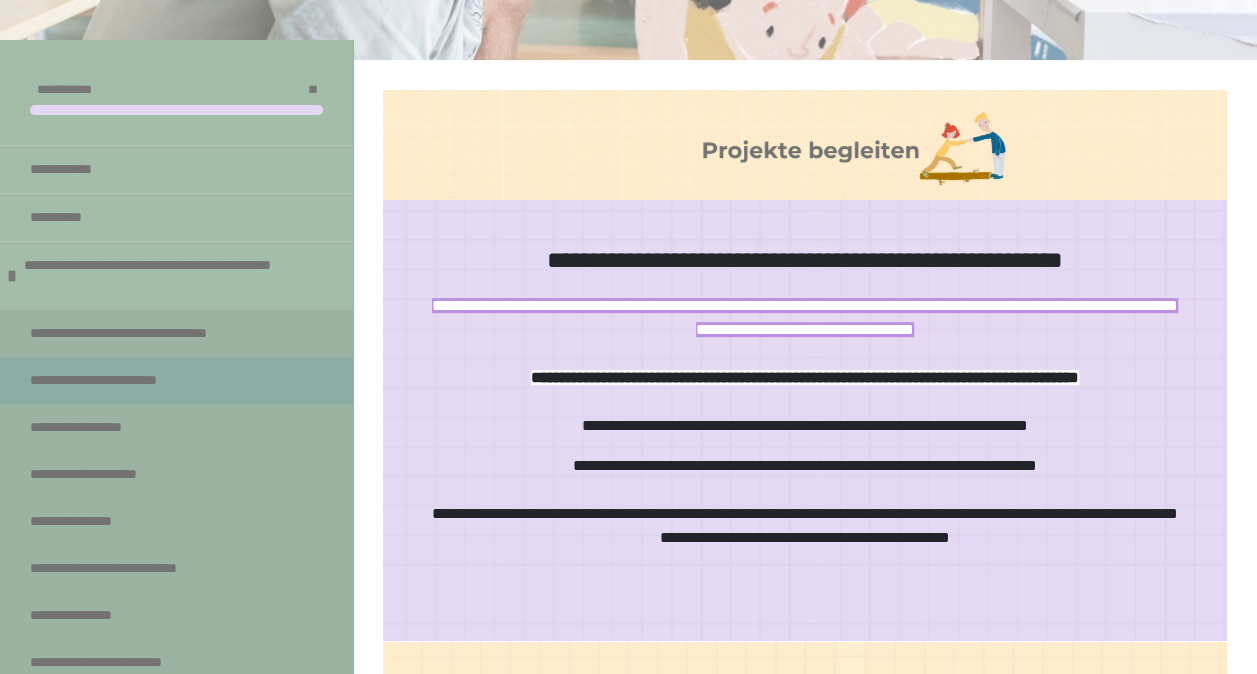 click on "**********" at bounding box center (129, 380) 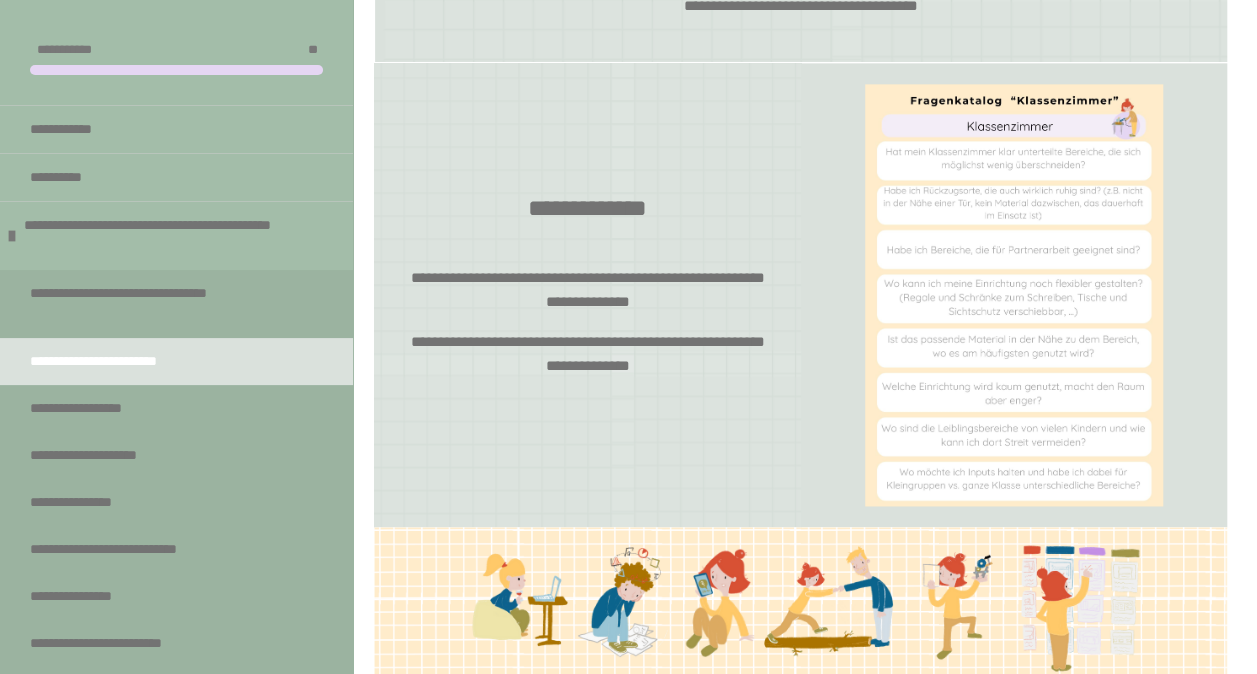 scroll, scrollTop: 1358, scrollLeft: 0, axis: vertical 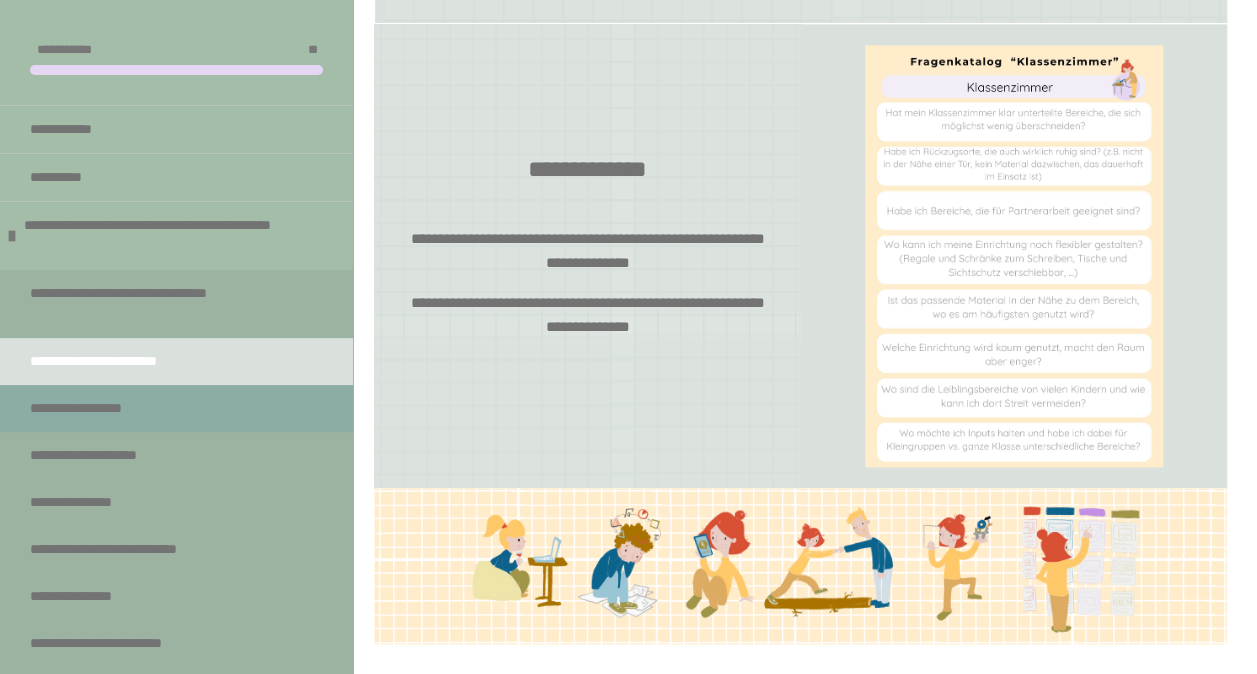 click on "**********" at bounding box center (97, 408) 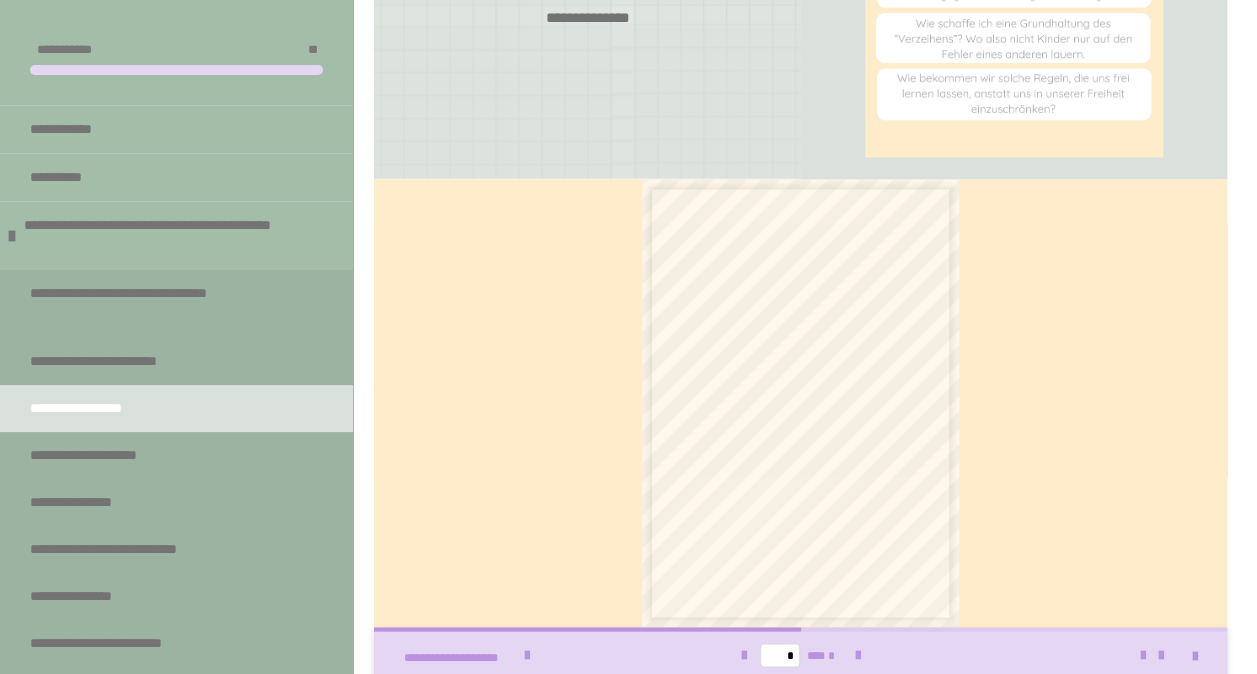 scroll, scrollTop: 2302, scrollLeft: 0, axis: vertical 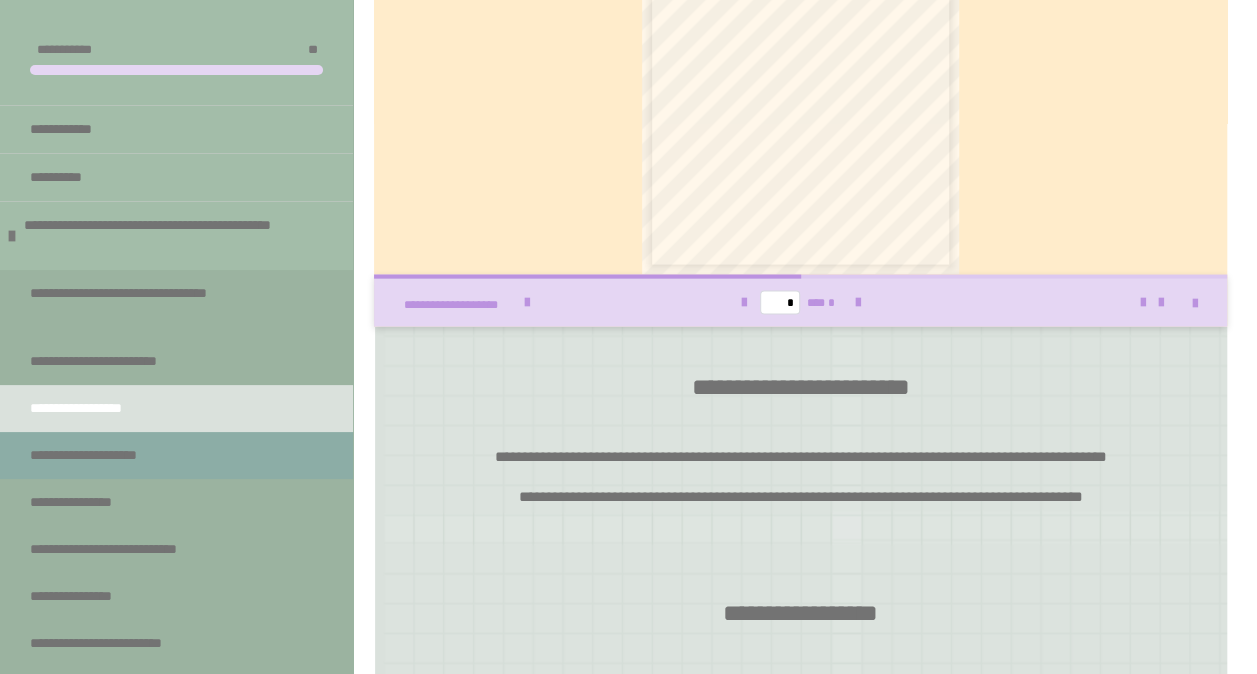click on "**********" at bounding box center [109, 455] 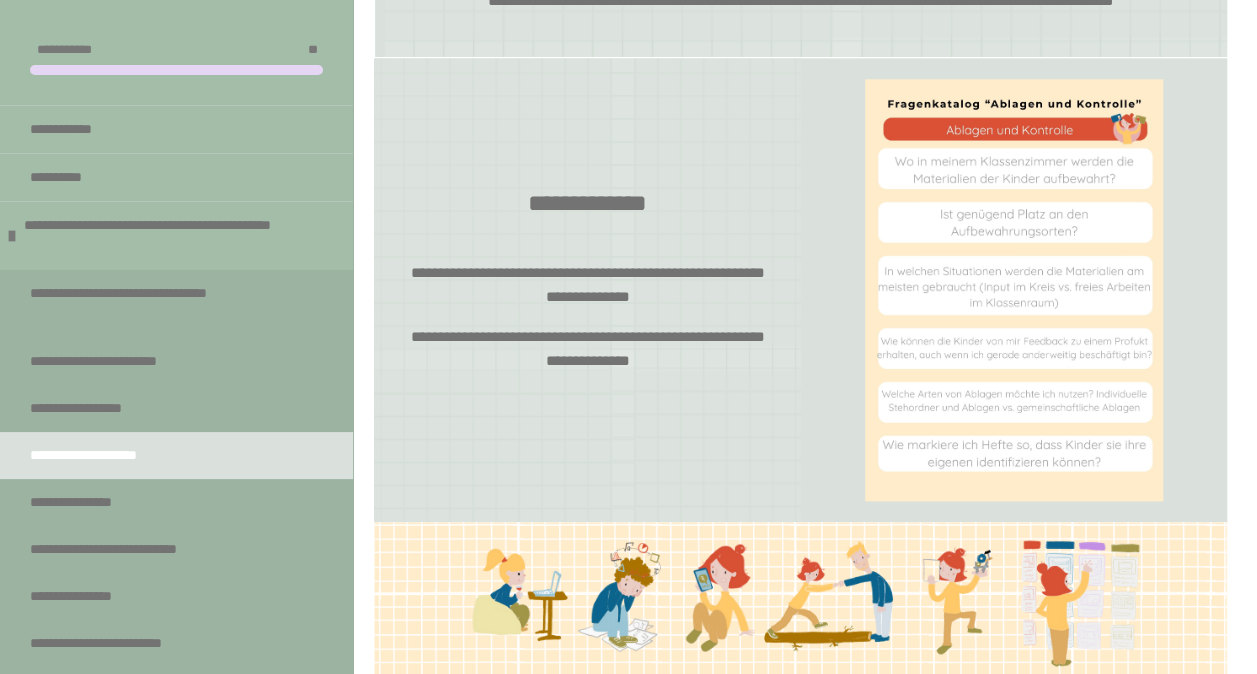 scroll, scrollTop: 1173, scrollLeft: 0, axis: vertical 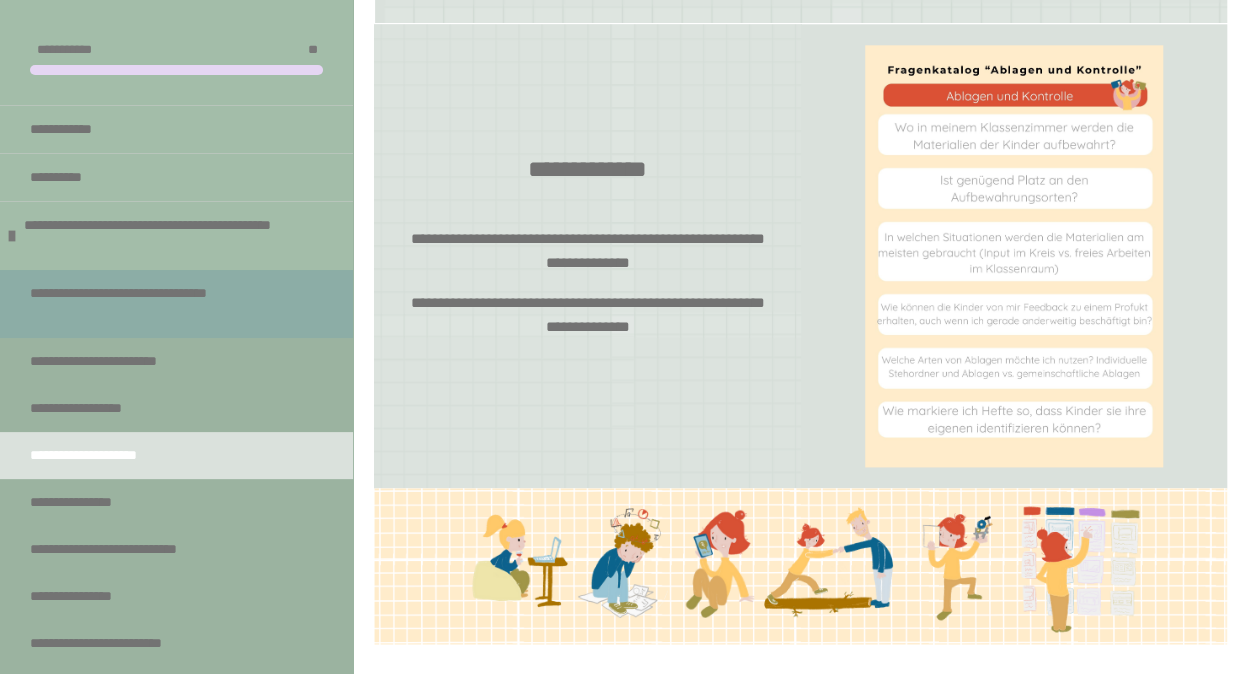 click on "**********" at bounding box center [161, 304] 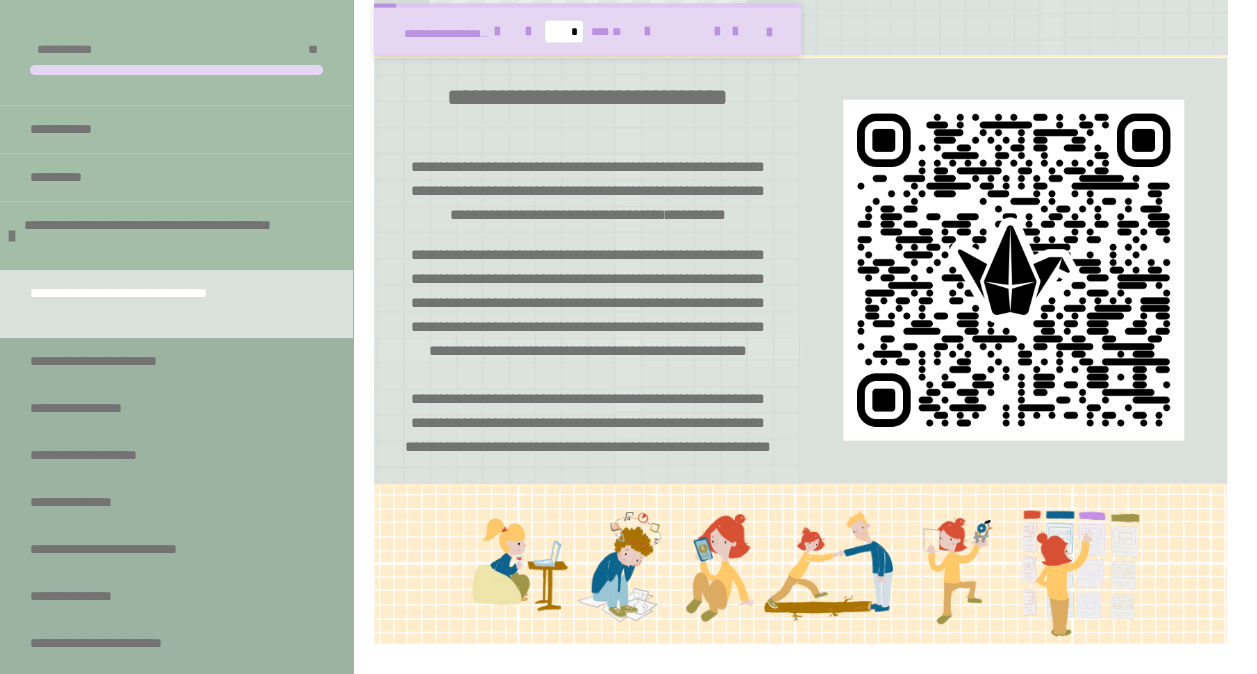 scroll, scrollTop: 2301, scrollLeft: 0, axis: vertical 